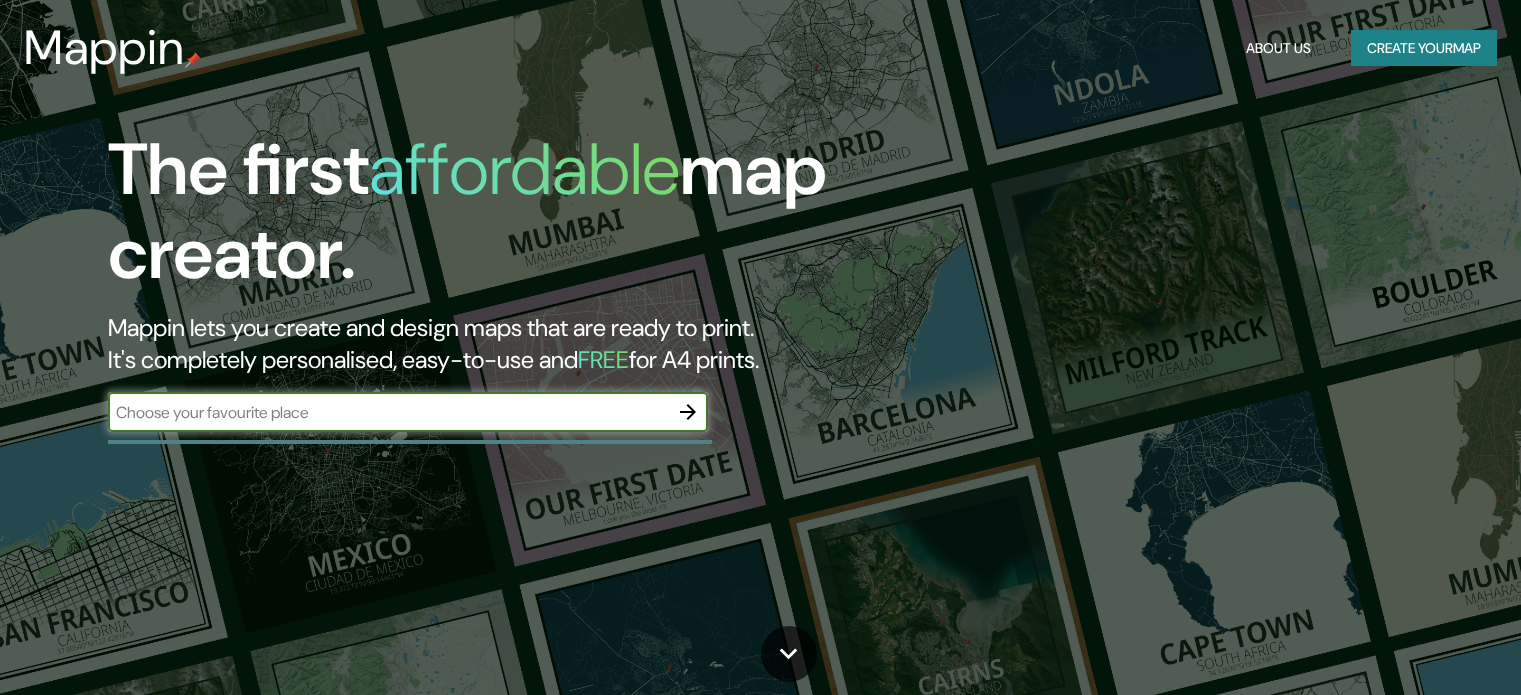 scroll, scrollTop: 0, scrollLeft: 0, axis: both 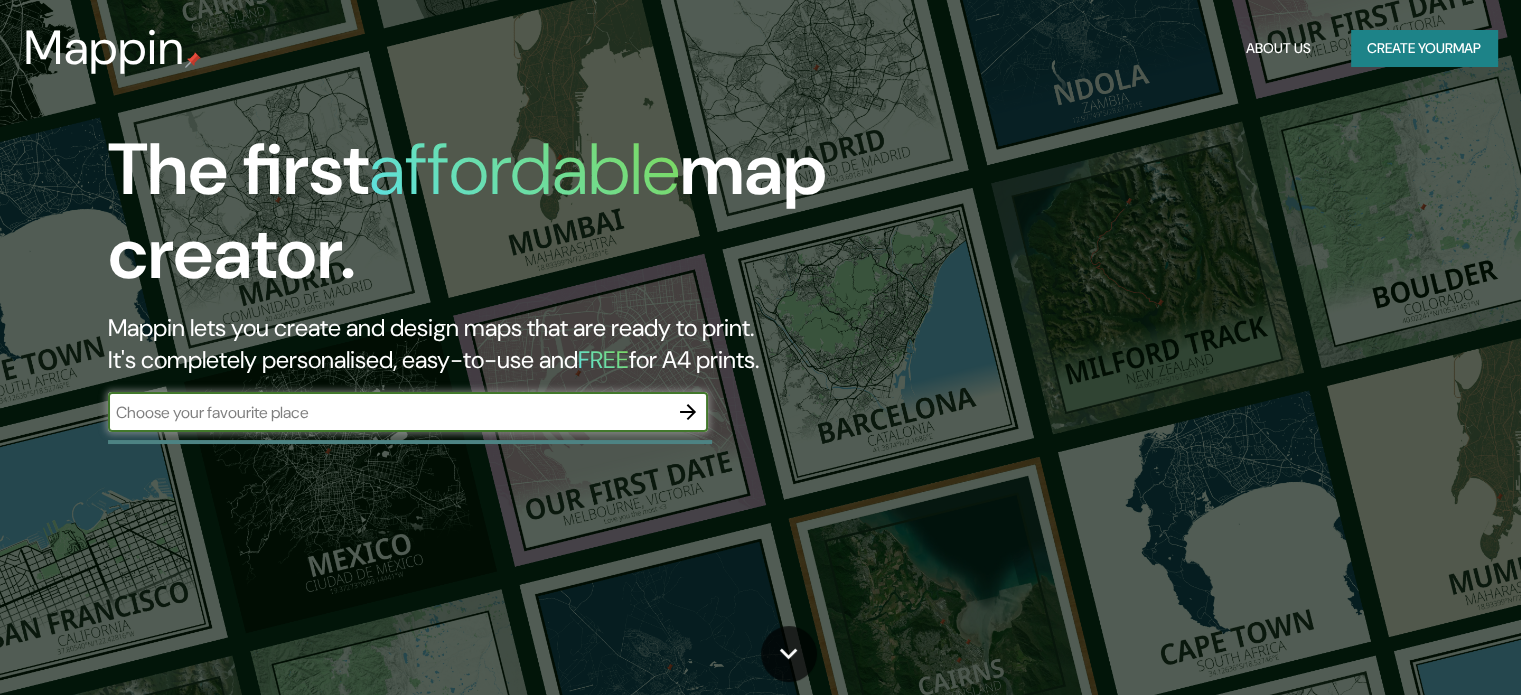 click at bounding box center [388, 412] 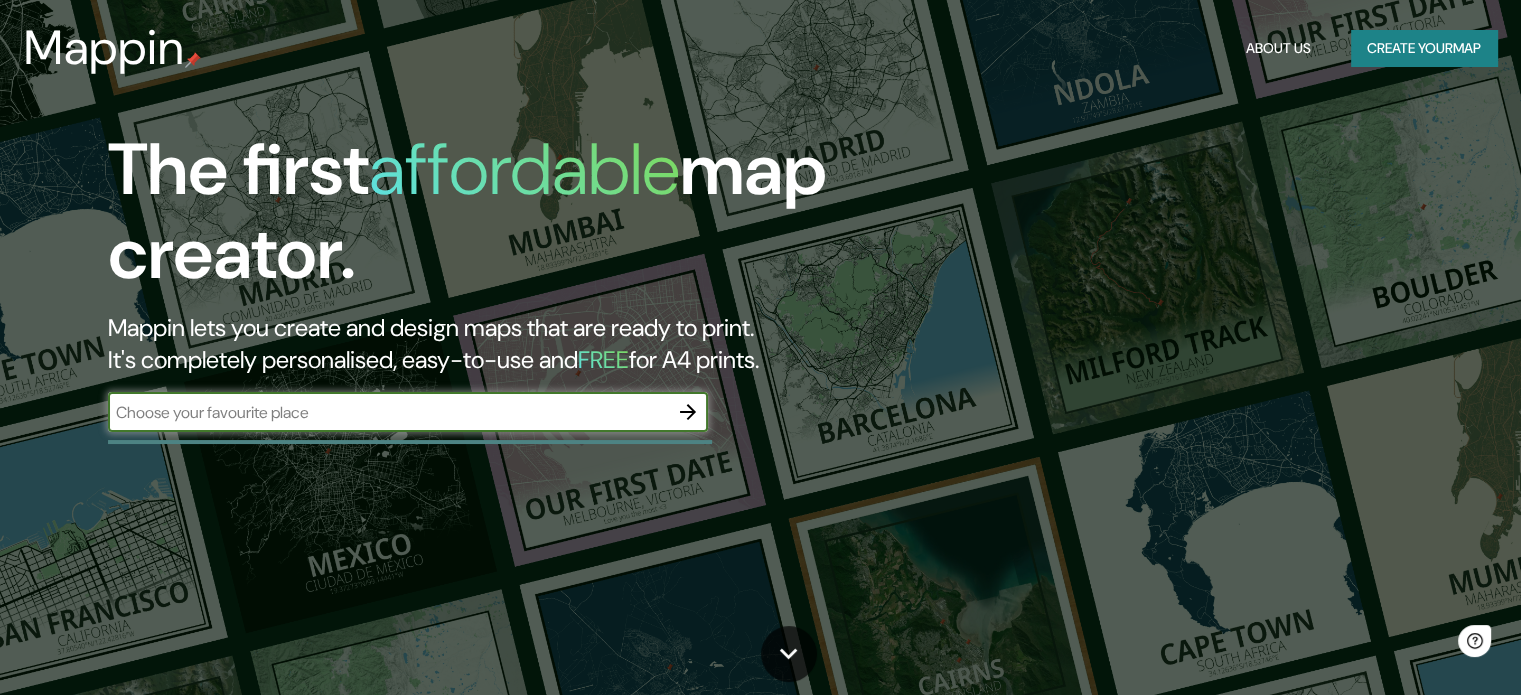 scroll, scrollTop: 0, scrollLeft: 0, axis: both 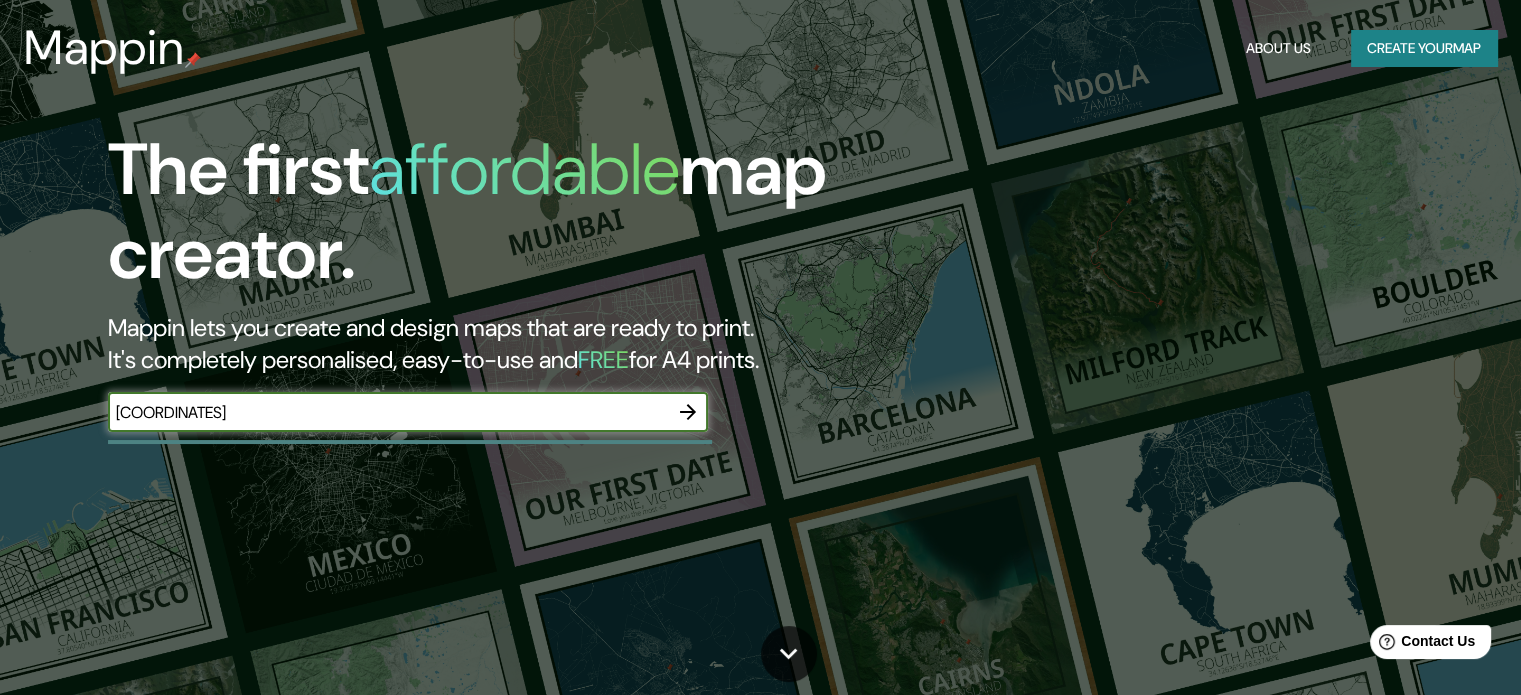 type on "[COORDINATES]" 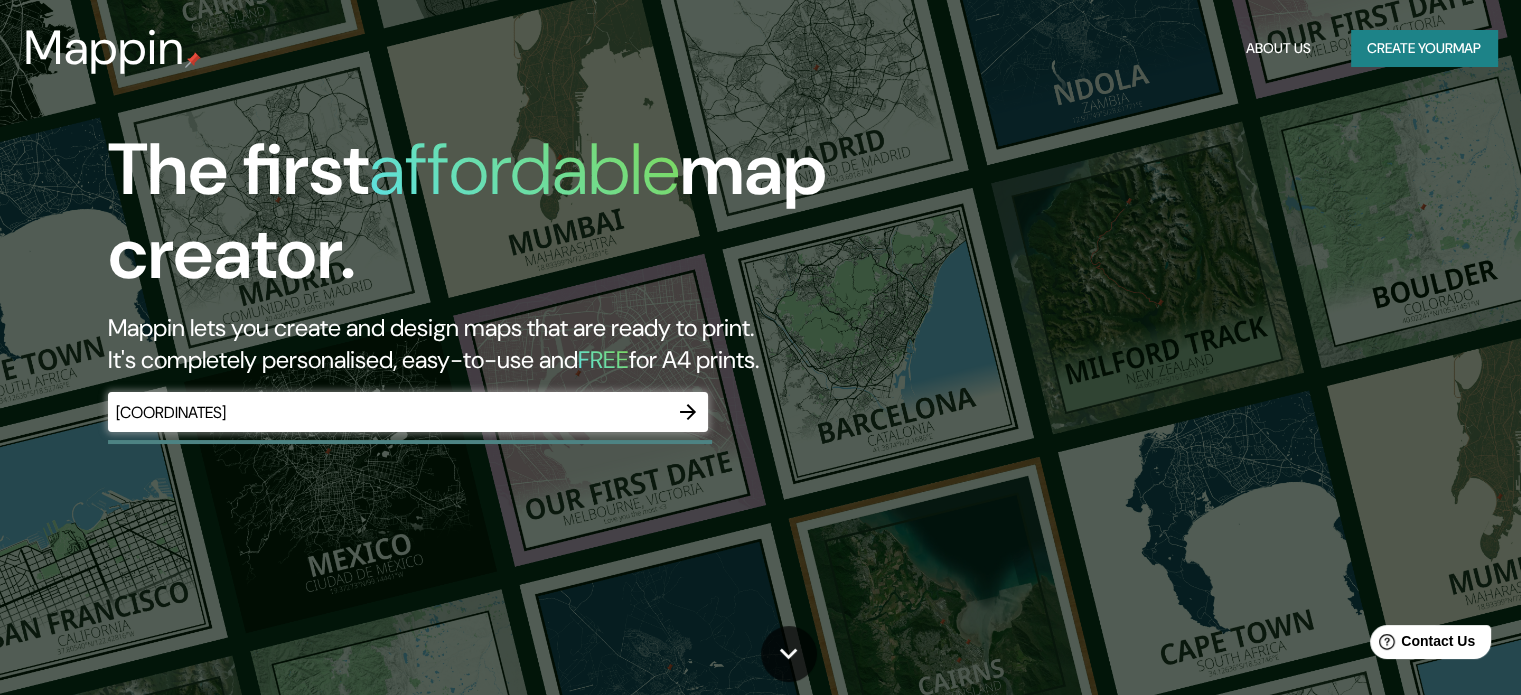 click at bounding box center (688, 412) 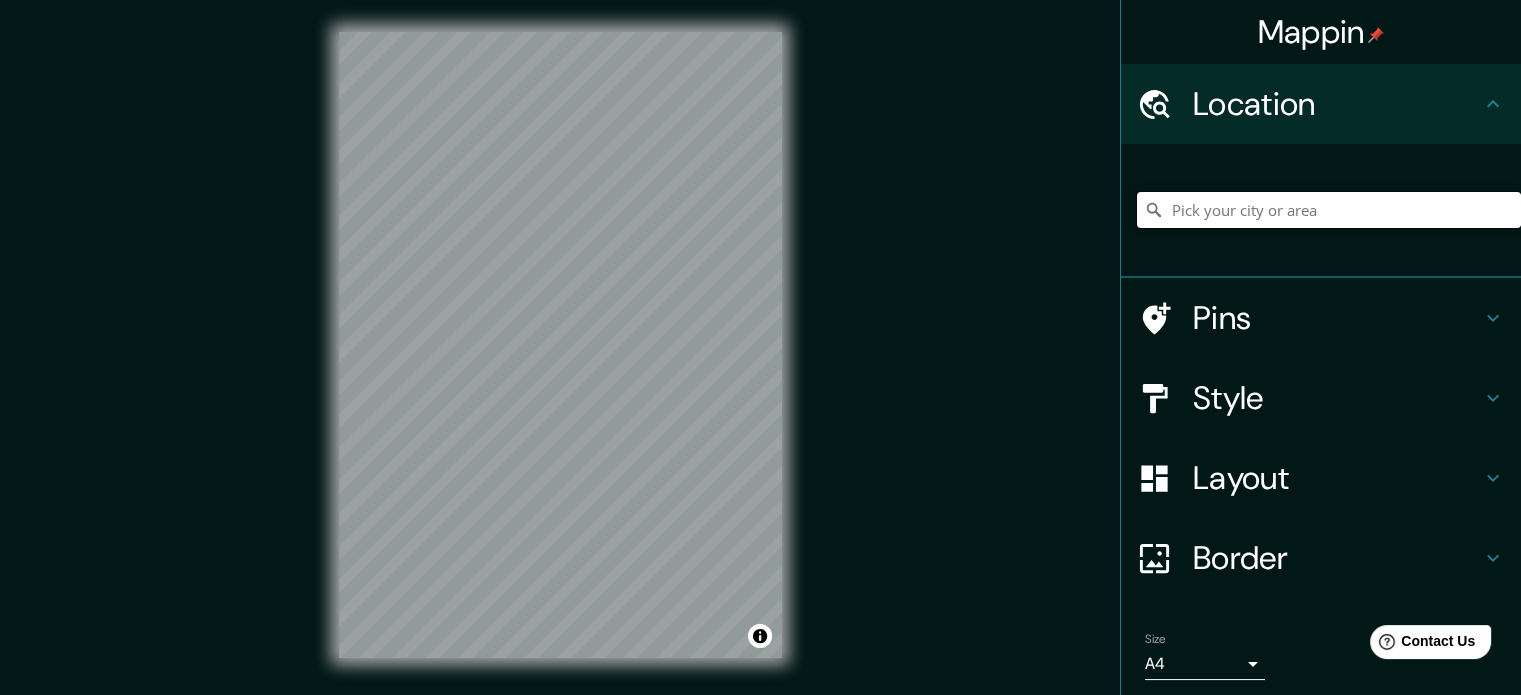 click at bounding box center [1329, 210] 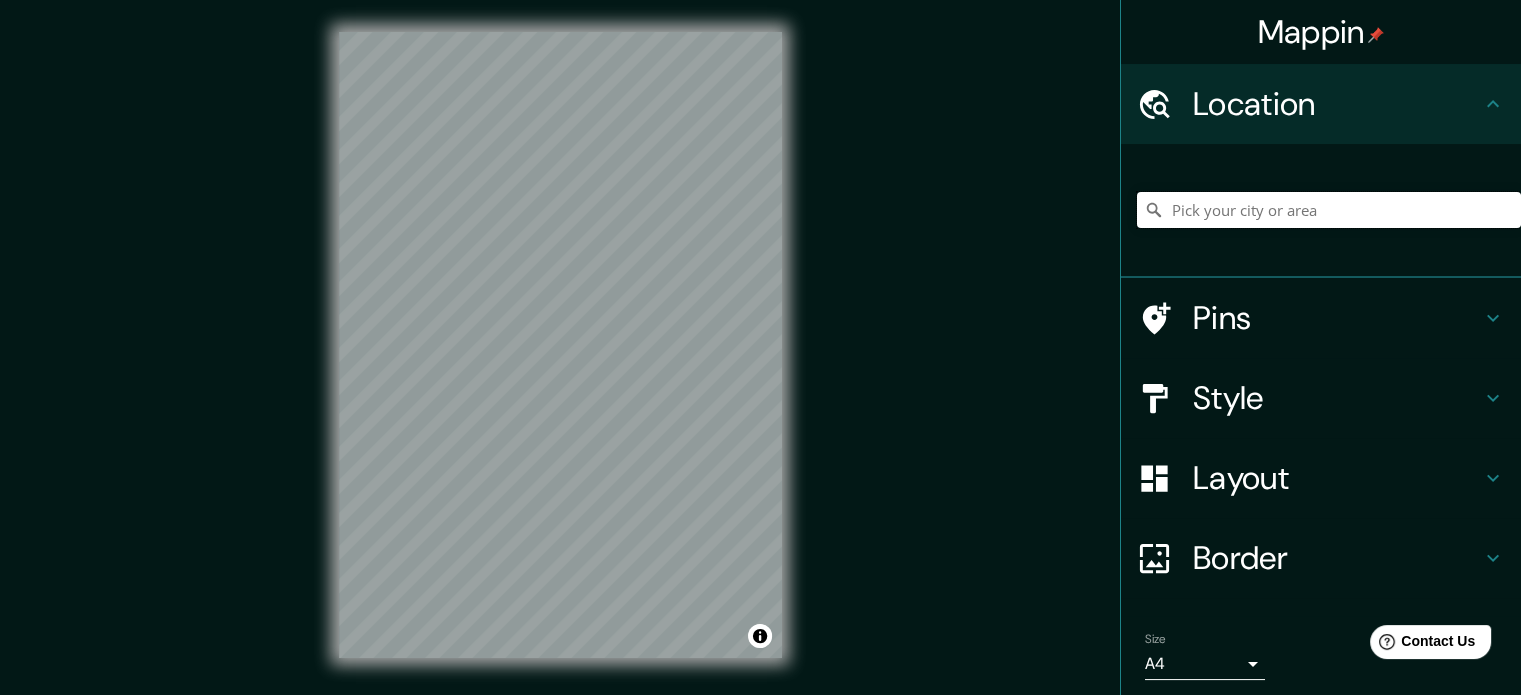 paste on "[COORDINATES]" 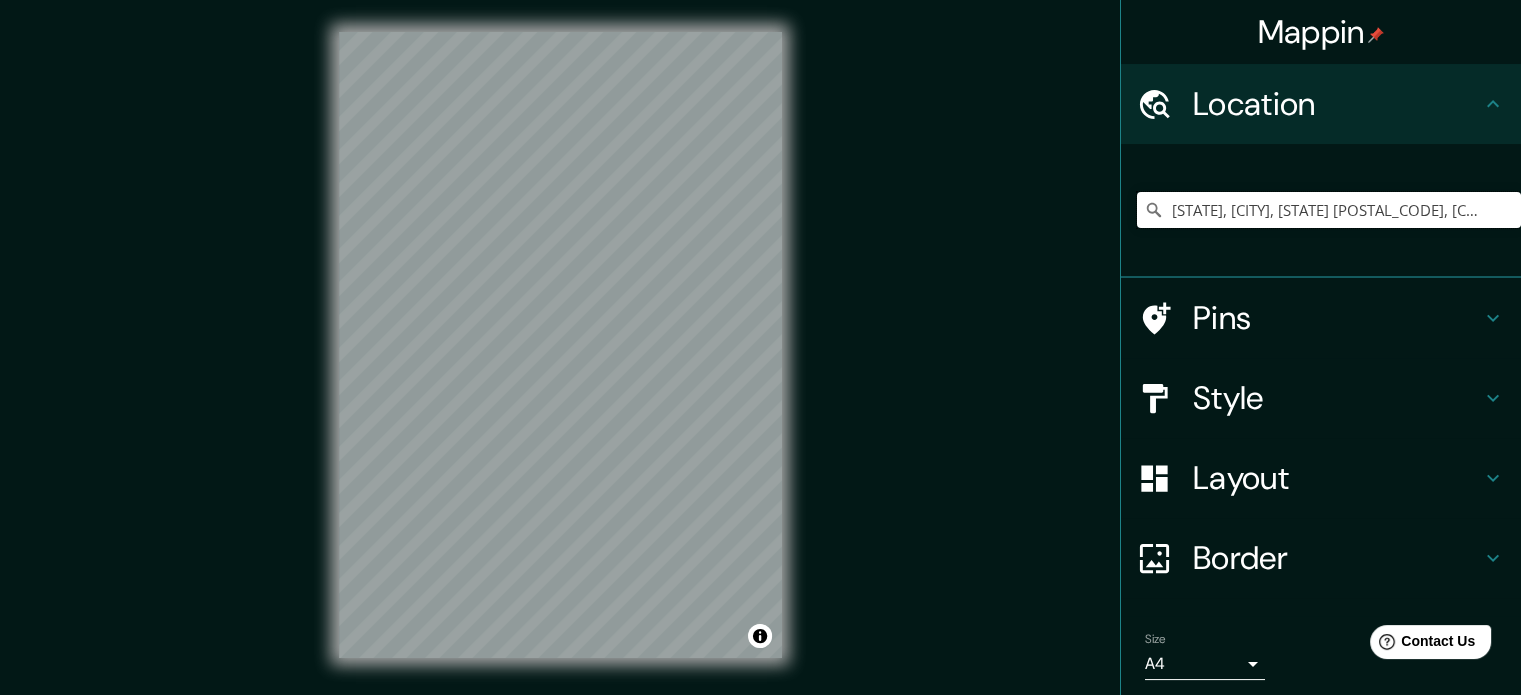 drag, startPoint x: 1481, startPoint y: 210, endPoint x: 952, endPoint y: 258, distance: 531.1732 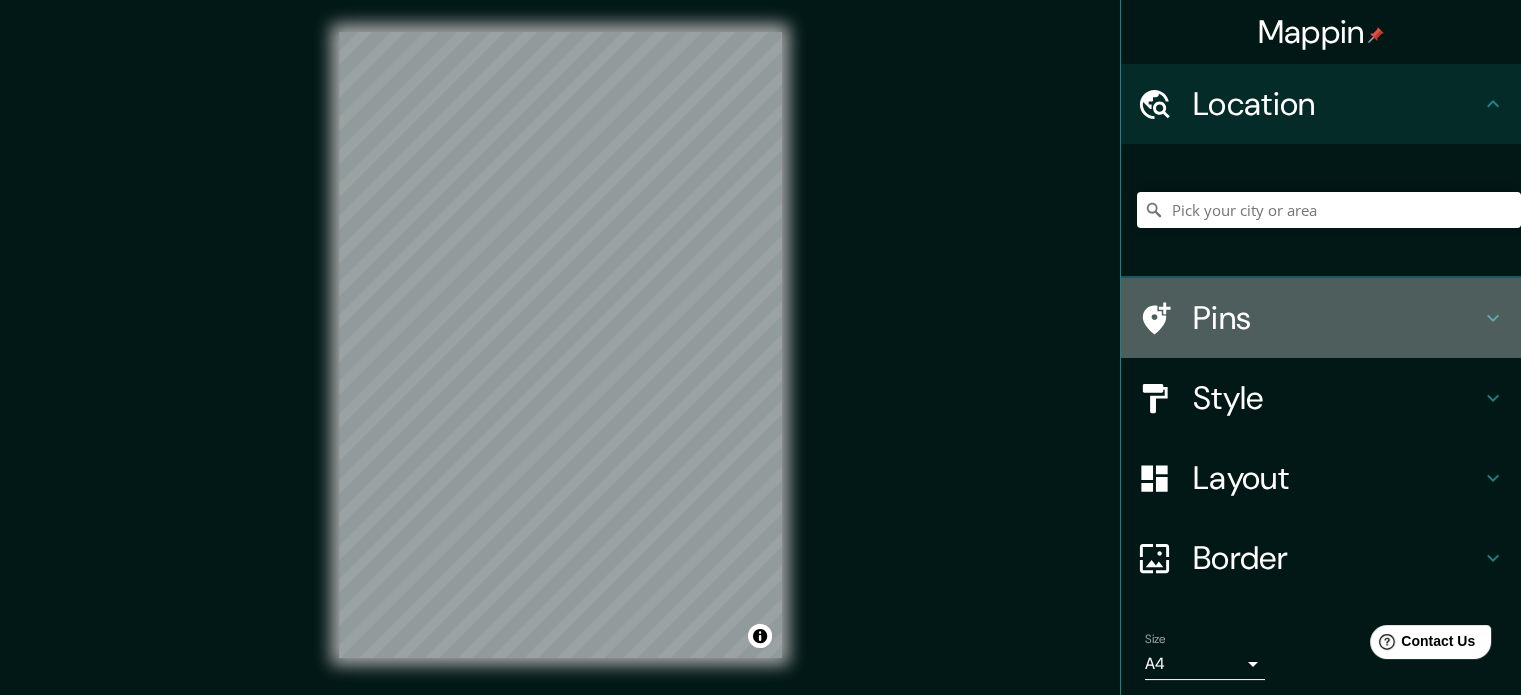 click on "Pins" at bounding box center (1337, 104) 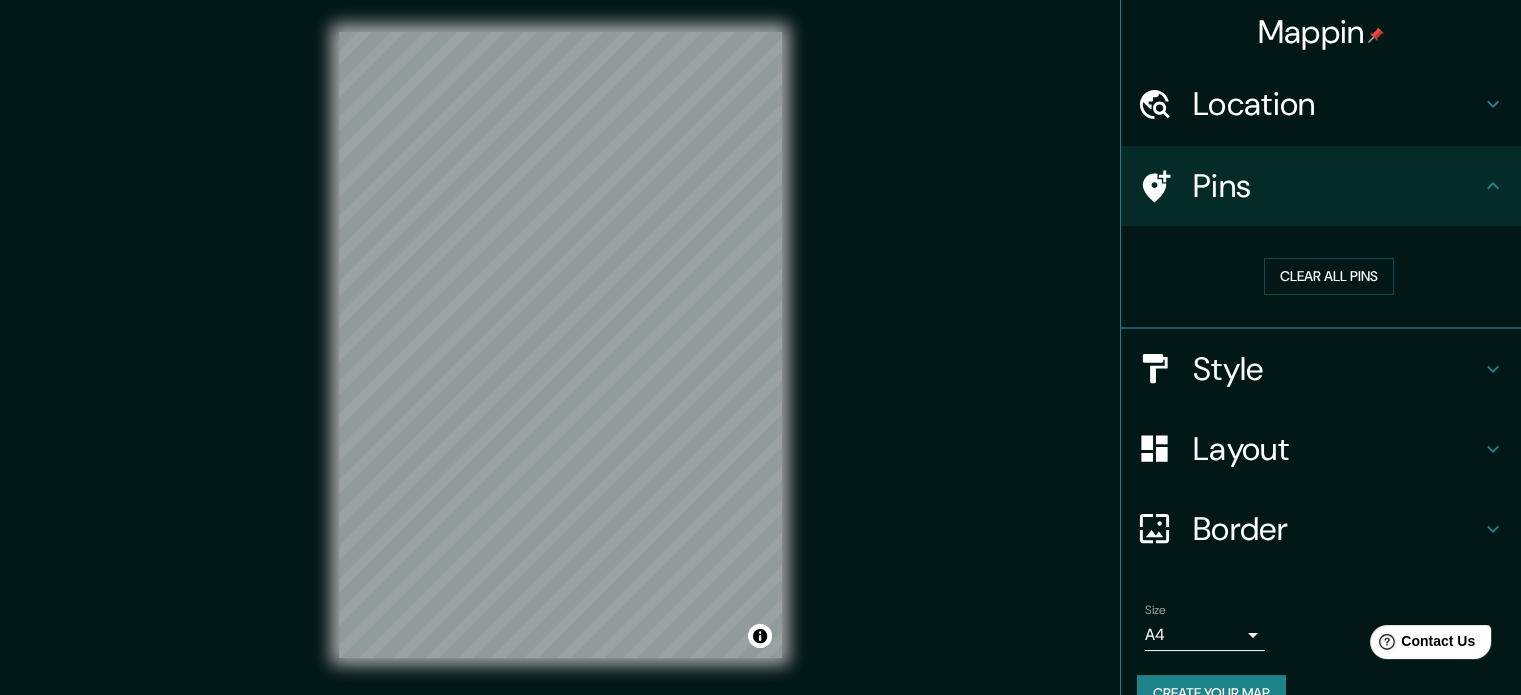 click on "Style" at bounding box center (1337, 104) 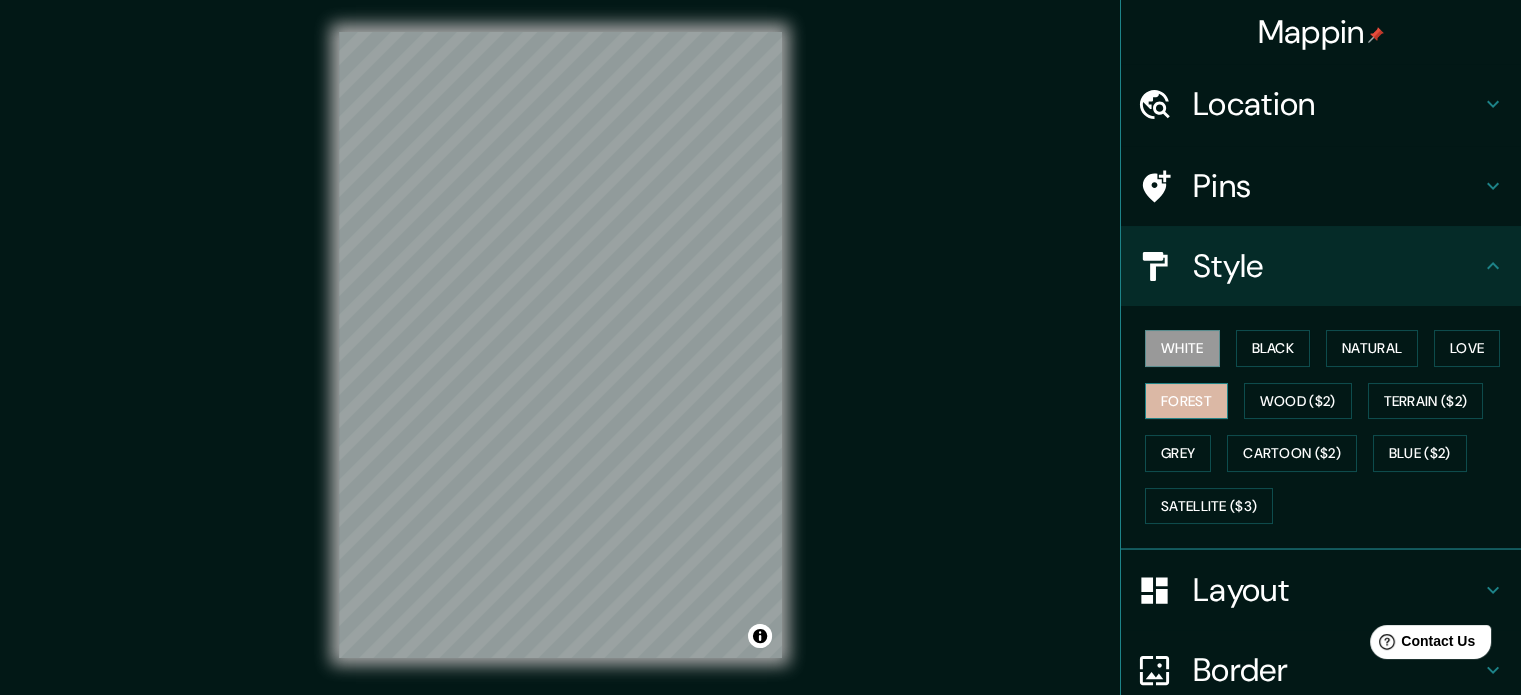 click on "Forest" at bounding box center [1186, 401] 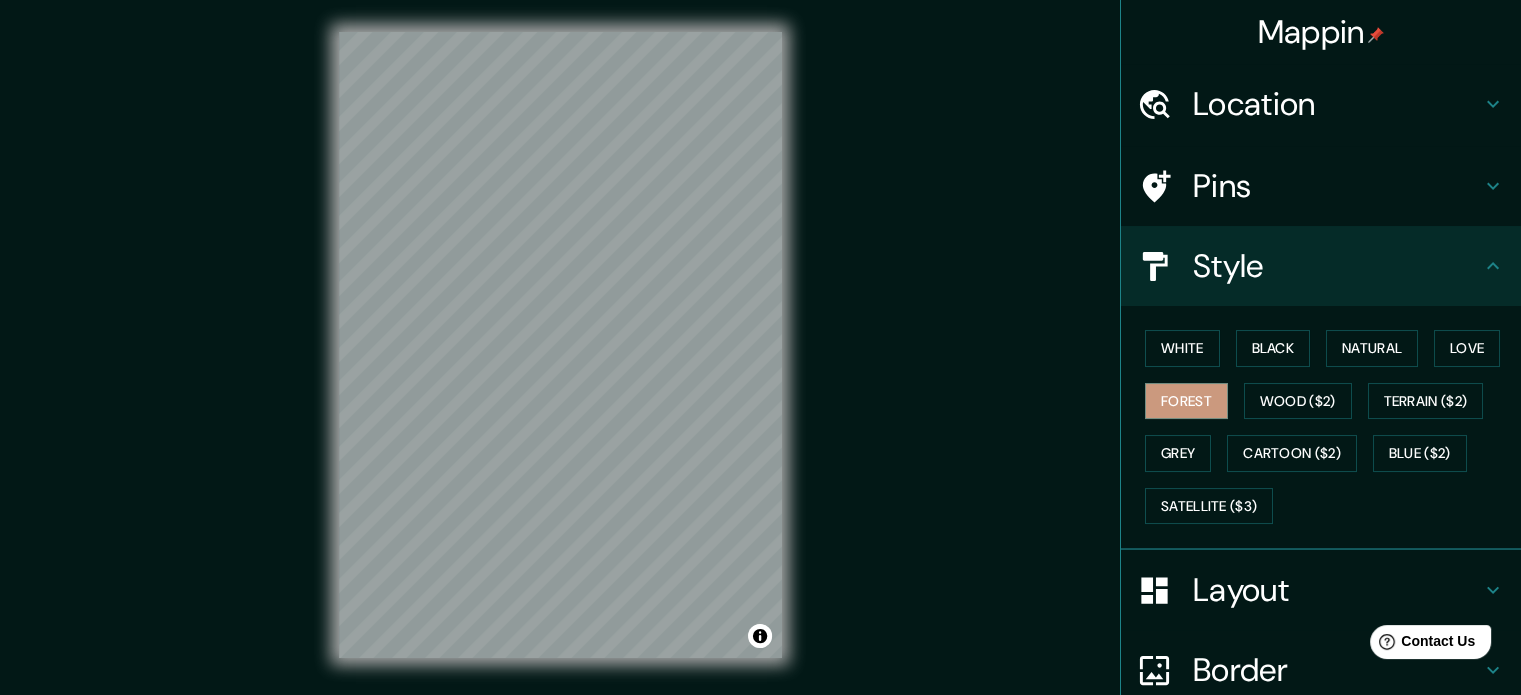 click on "Location" at bounding box center [1321, 104] 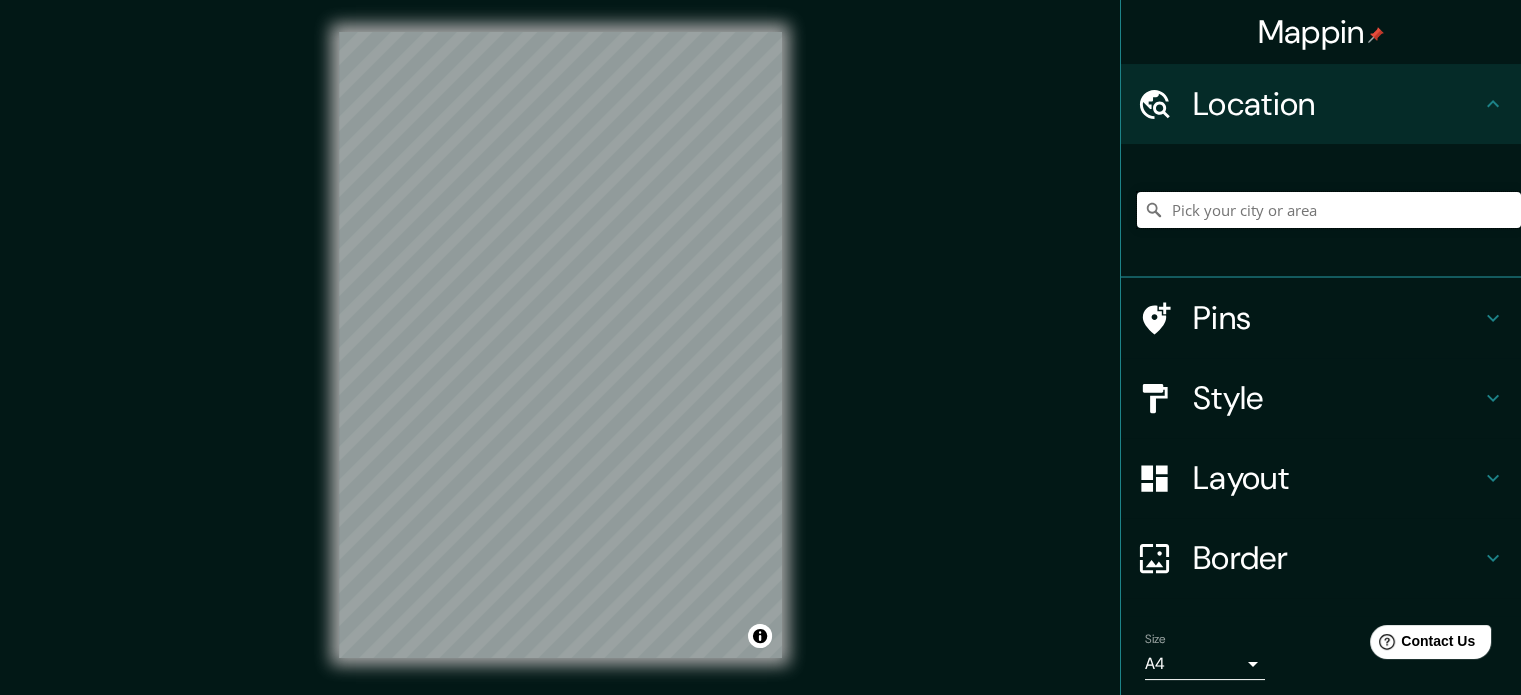 click at bounding box center [1329, 210] 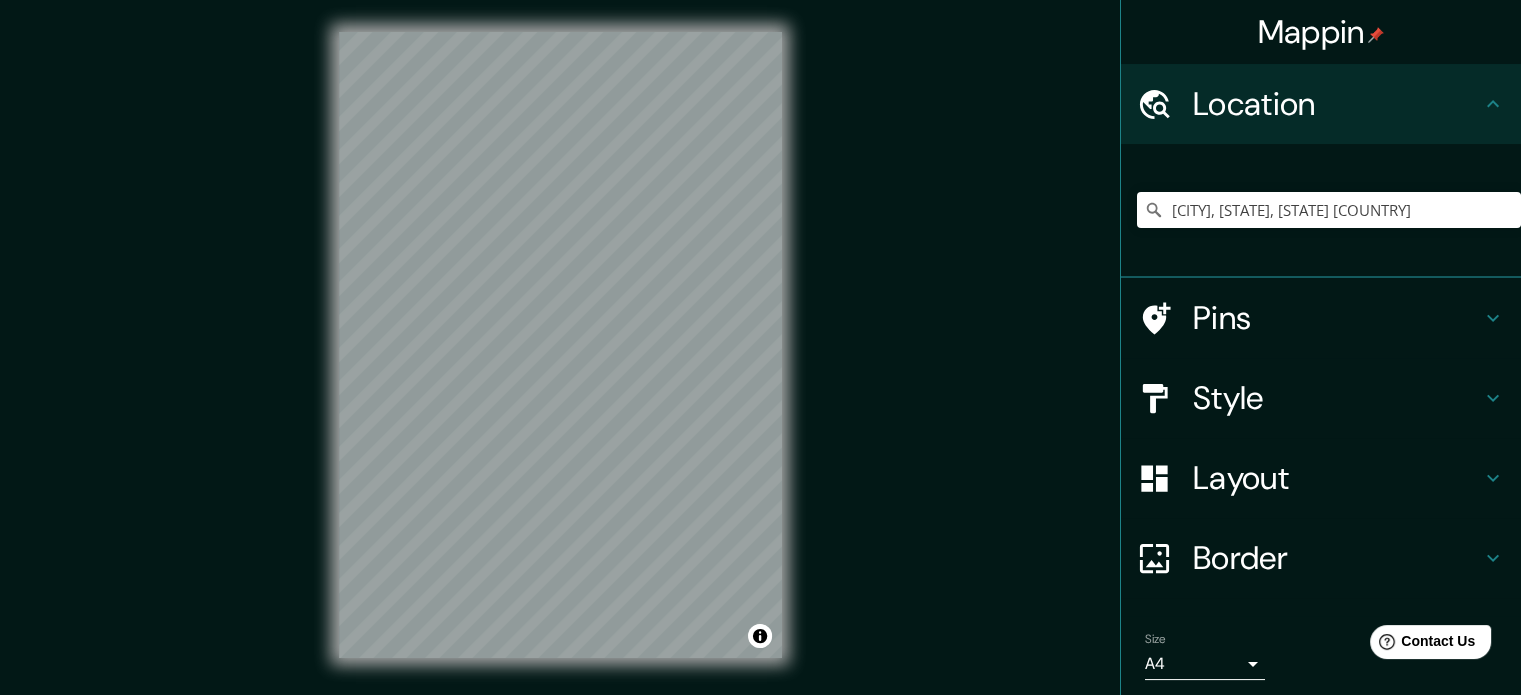 click on "Pins" at bounding box center (1321, 318) 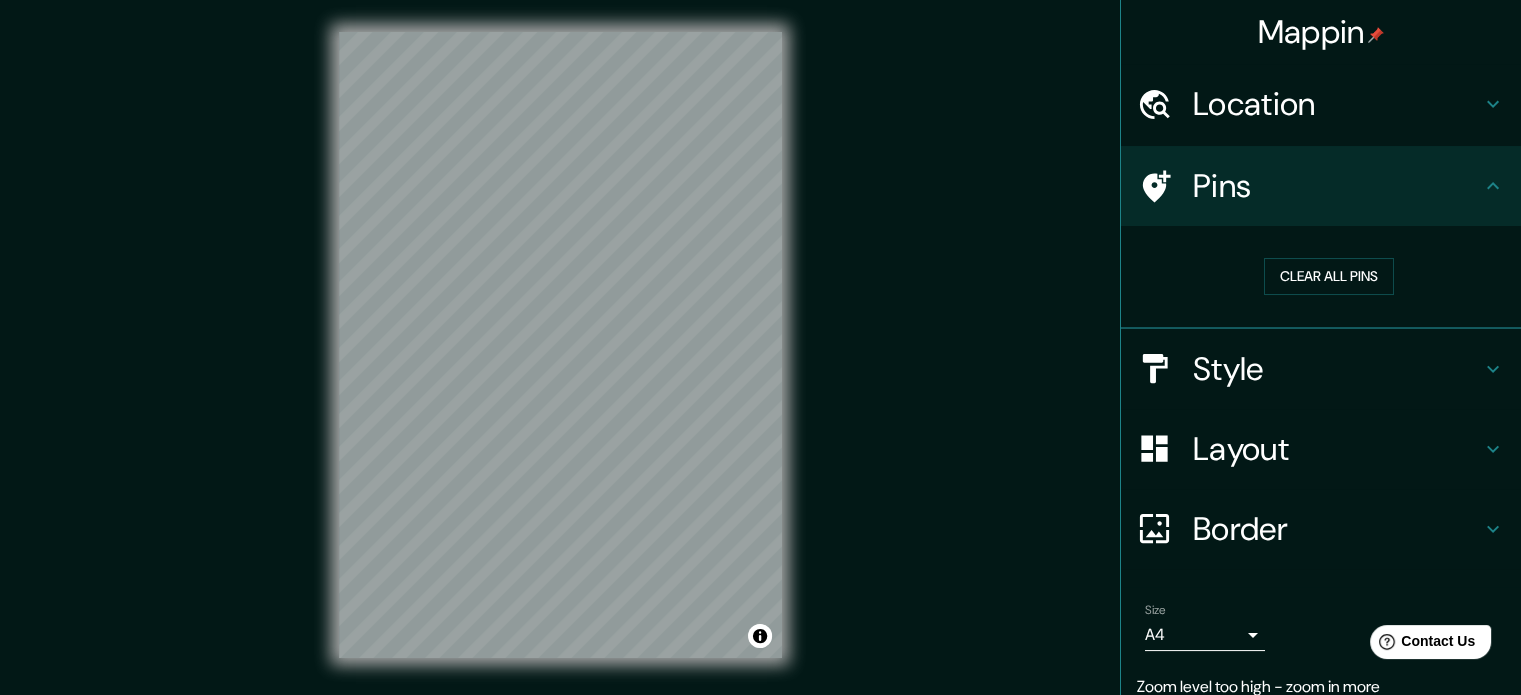 click on "Style" at bounding box center [1337, 104] 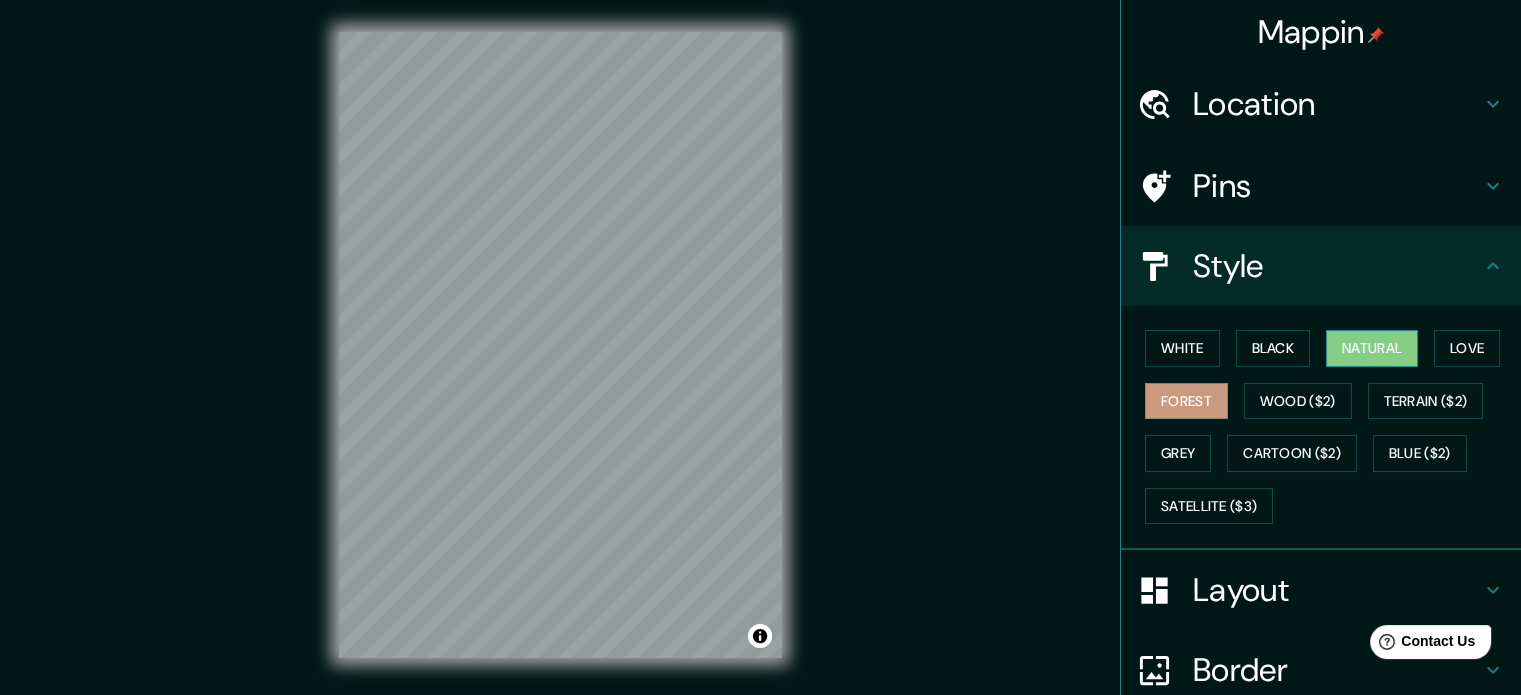 click on "Natural" at bounding box center [1372, 348] 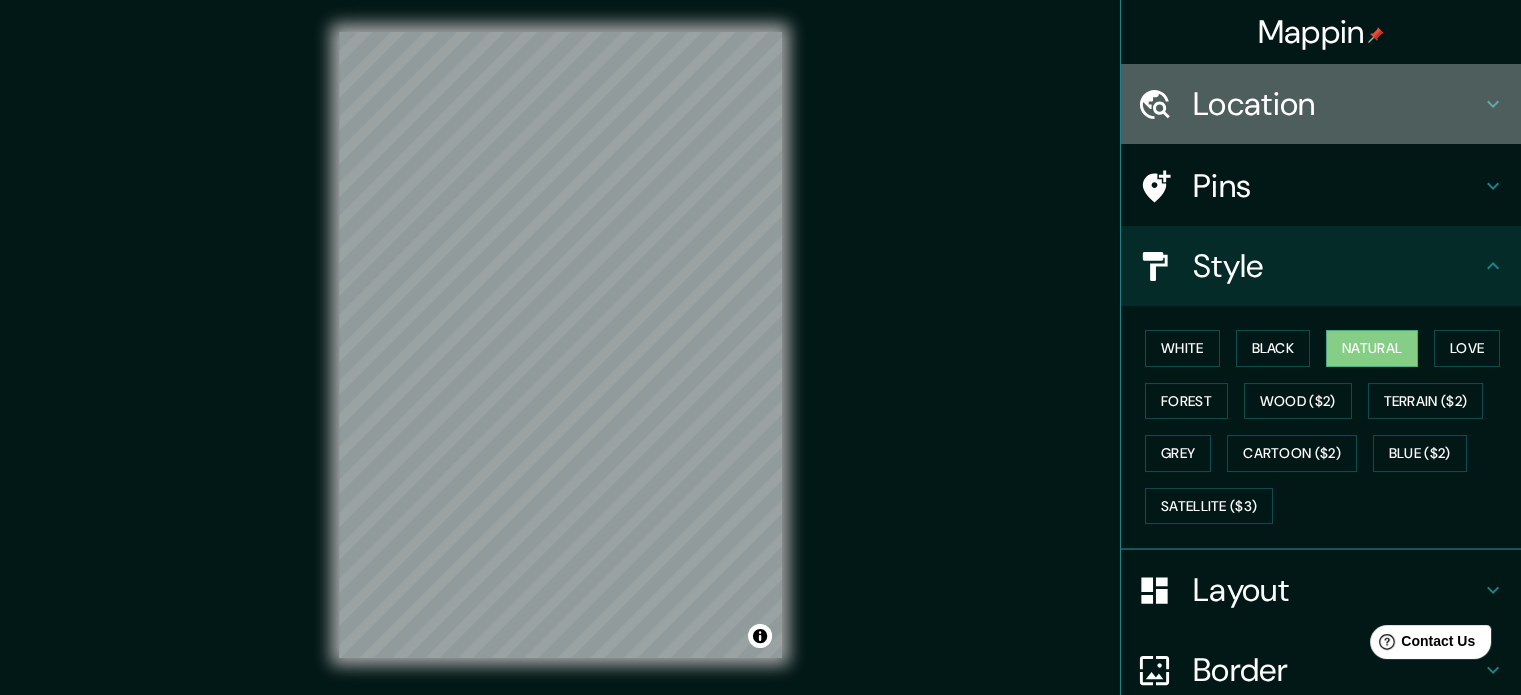 click on "Location" at bounding box center (1337, 104) 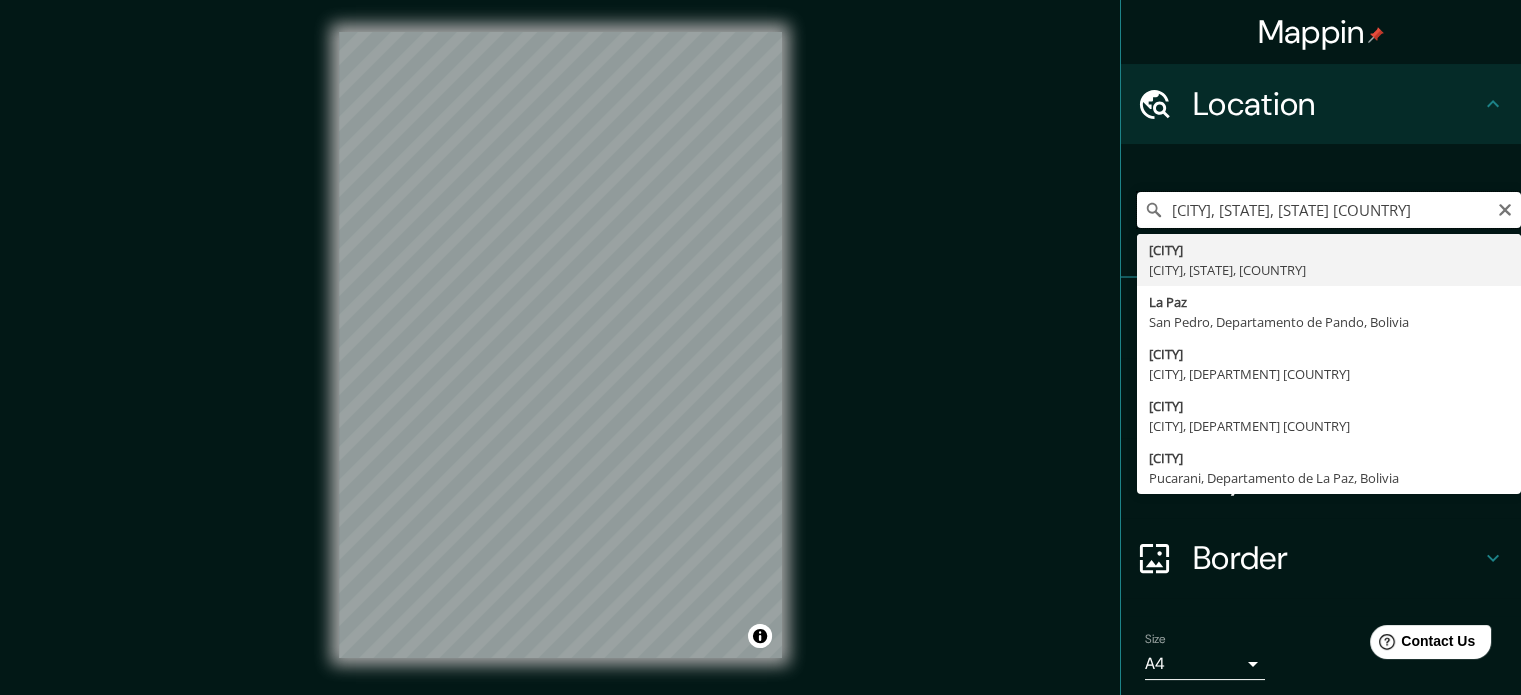 click on "[CITY], [STATE], [STATE] [COUNTRY]" at bounding box center (1329, 210) 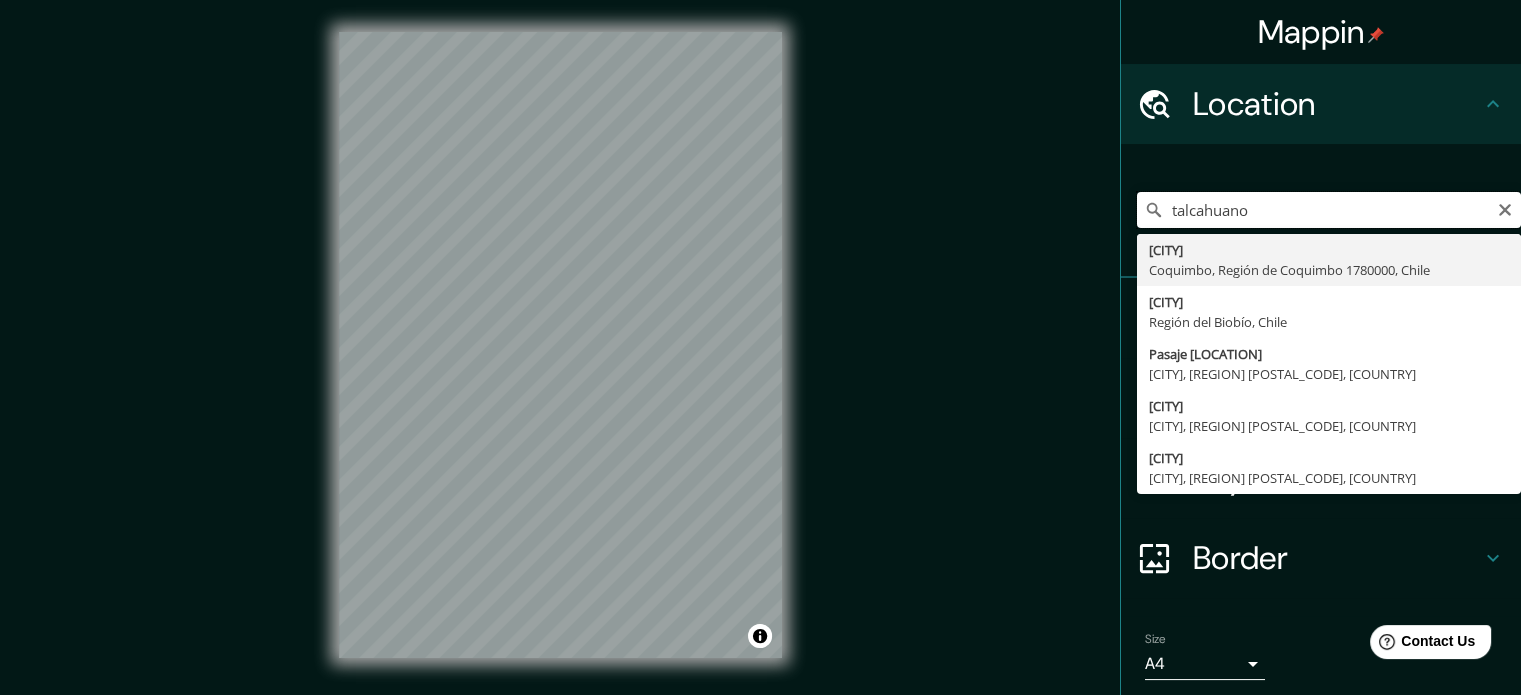 type on "talcahuano" 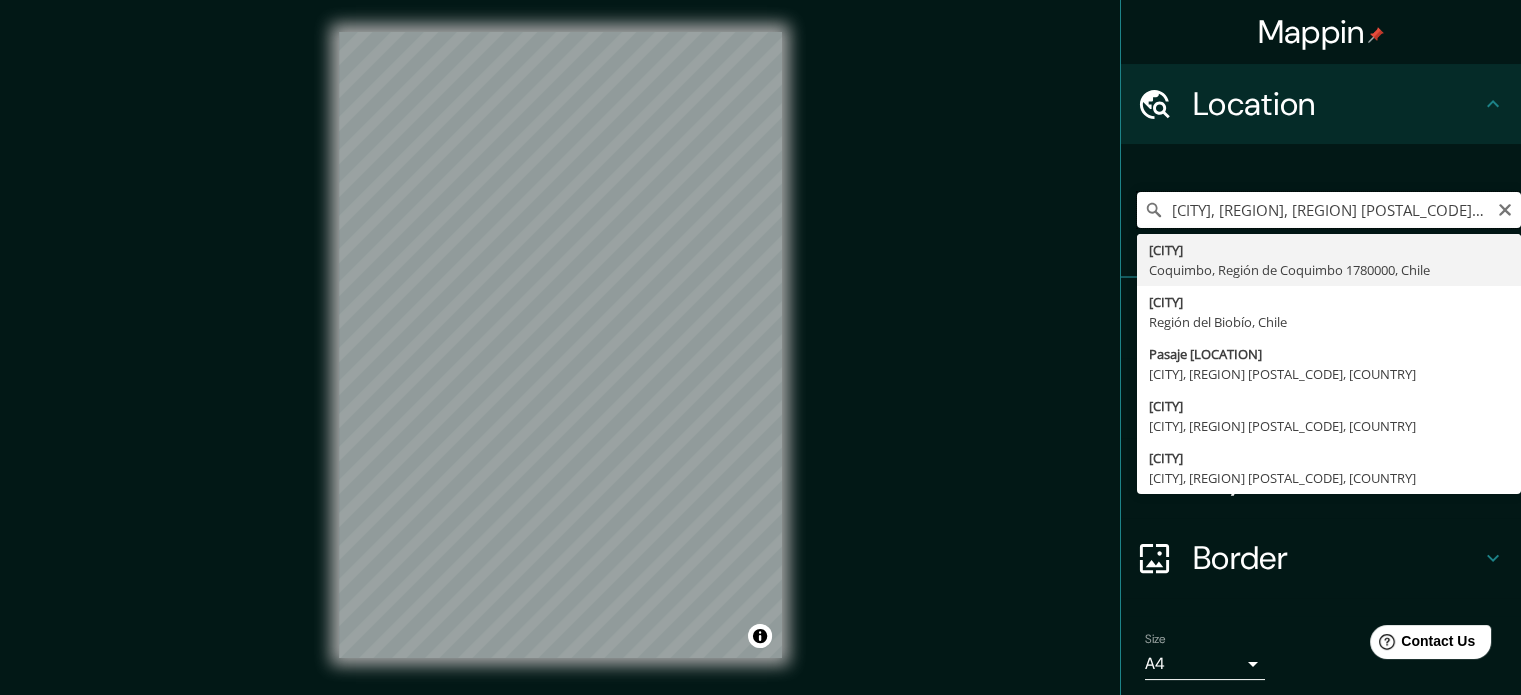 scroll, scrollTop: 0, scrollLeft: 0, axis: both 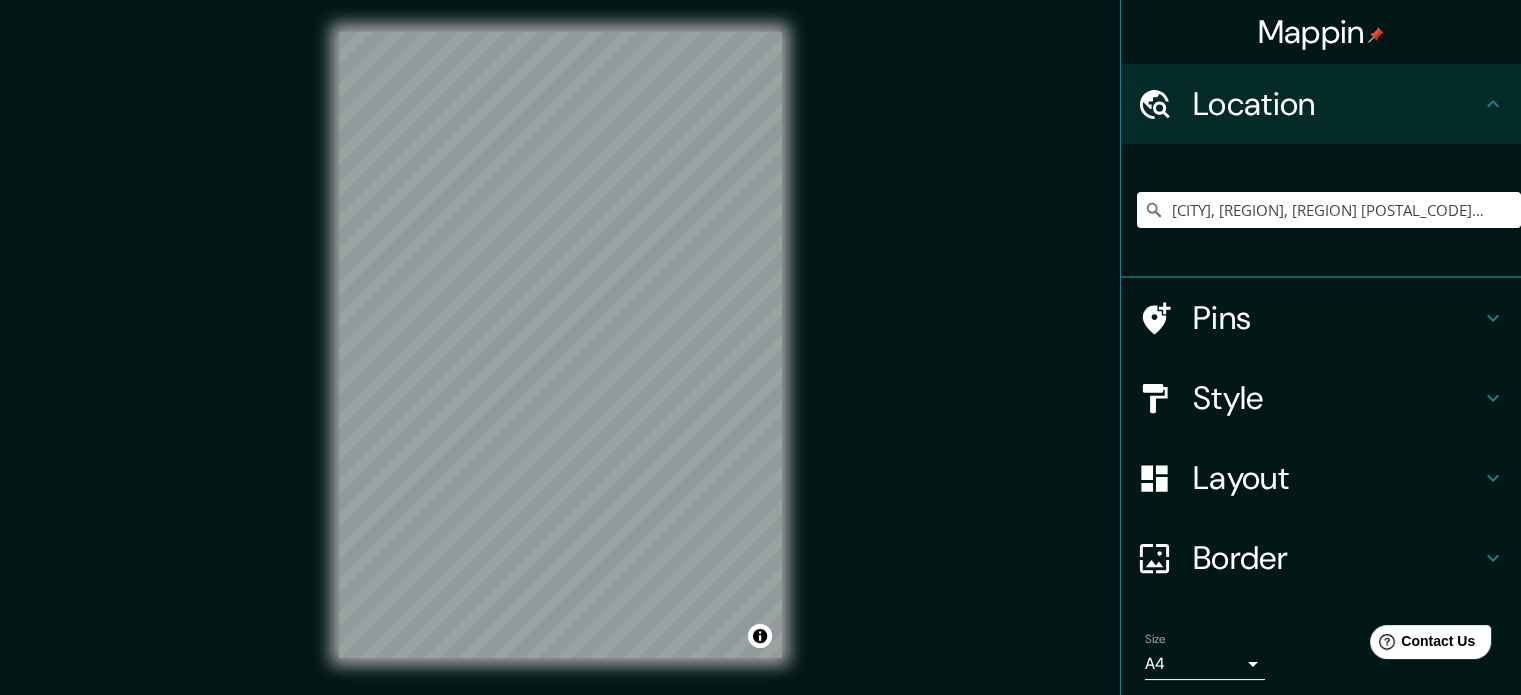 click on "Style" at bounding box center [1337, 104] 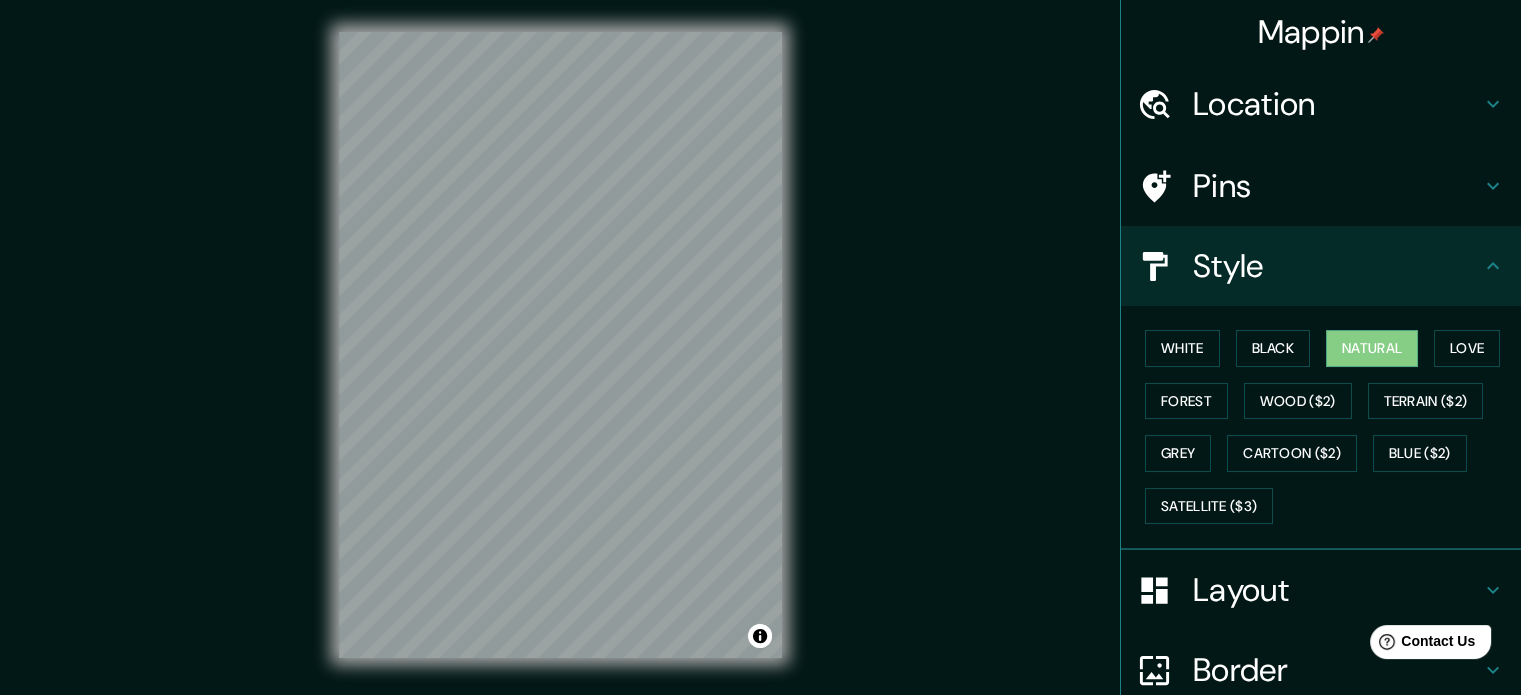 click on "Layout" at bounding box center [1337, 104] 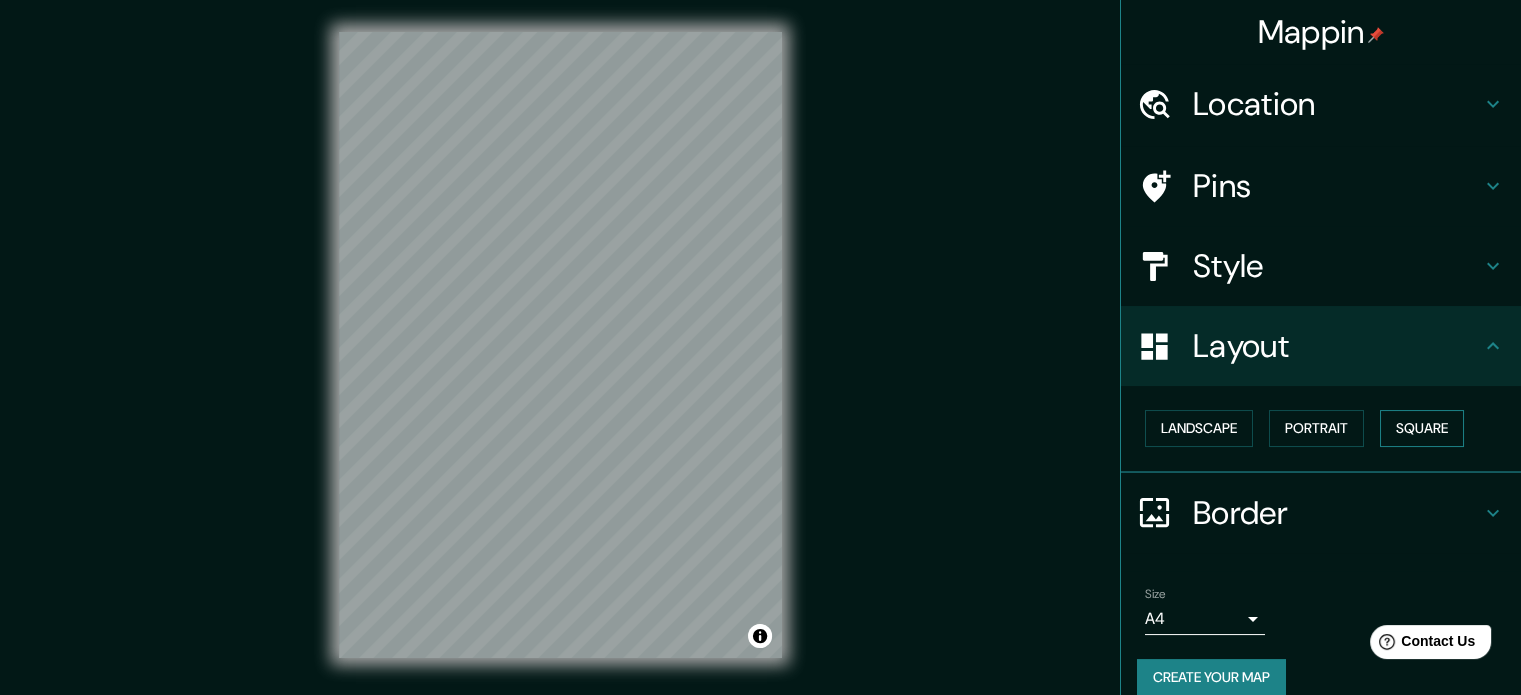 click on "Square" at bounding box center (1422, 428) 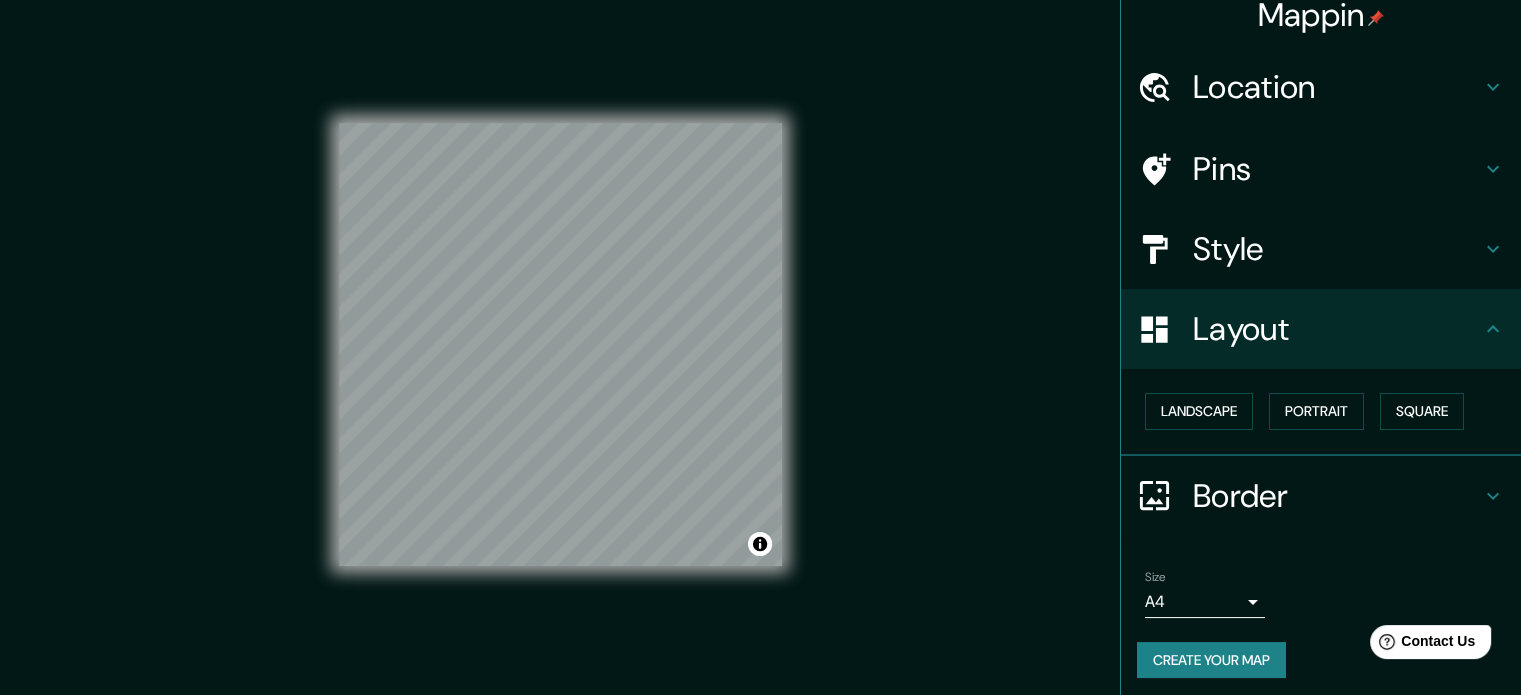 scroll, scrollTop: 22, scrollLeft: 0, axis: vertical 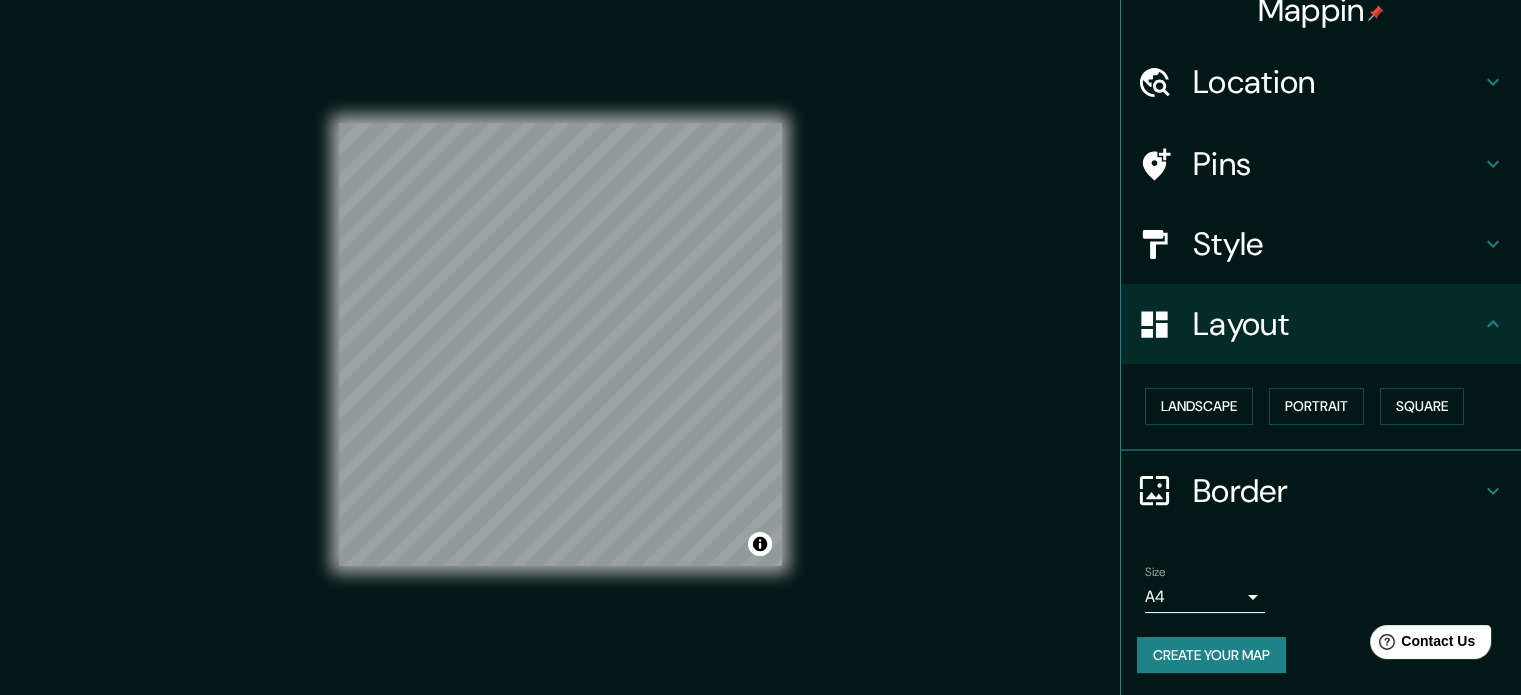 drag, startPoint x: 1224, startPoint y: 646, endPoint x: 1248, endPoint y: 647, distance: 24.020824 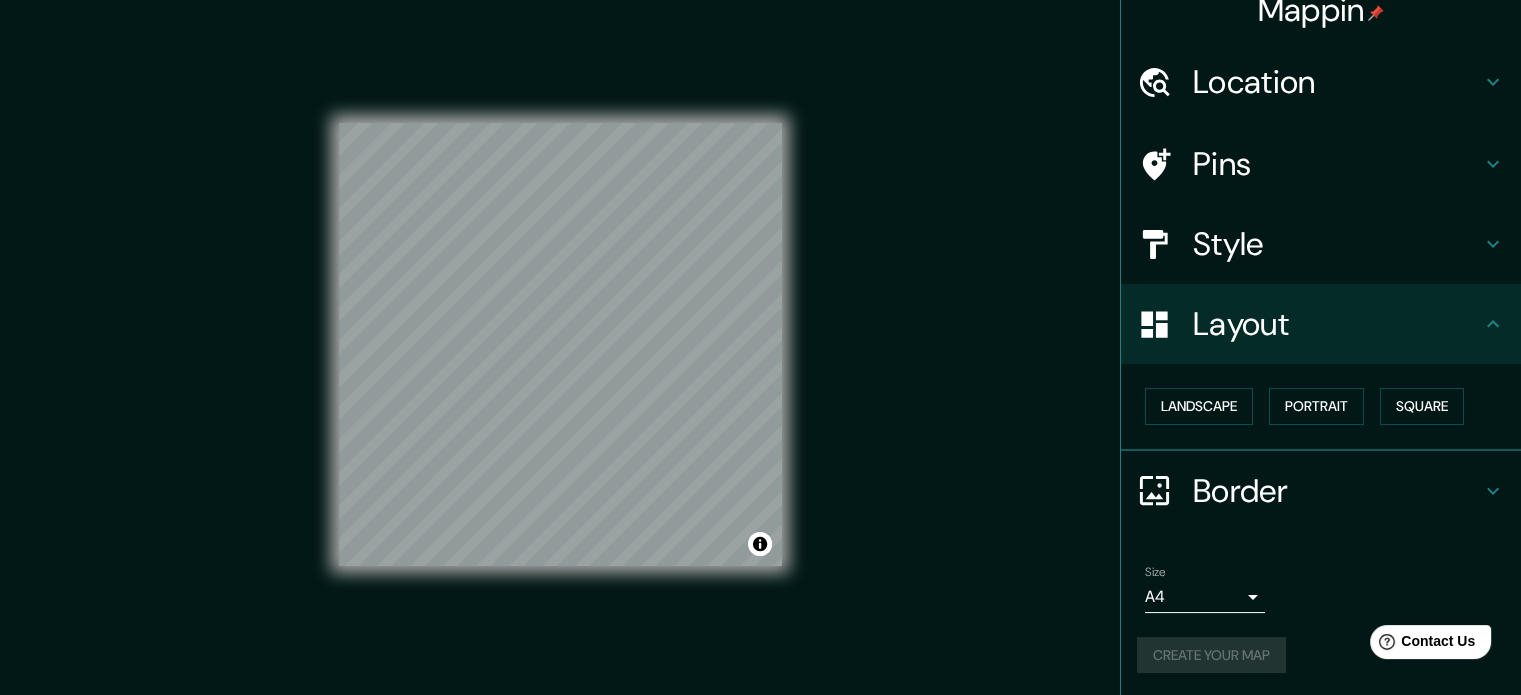 click on "Create your map" at bounding box center (1321, 655) 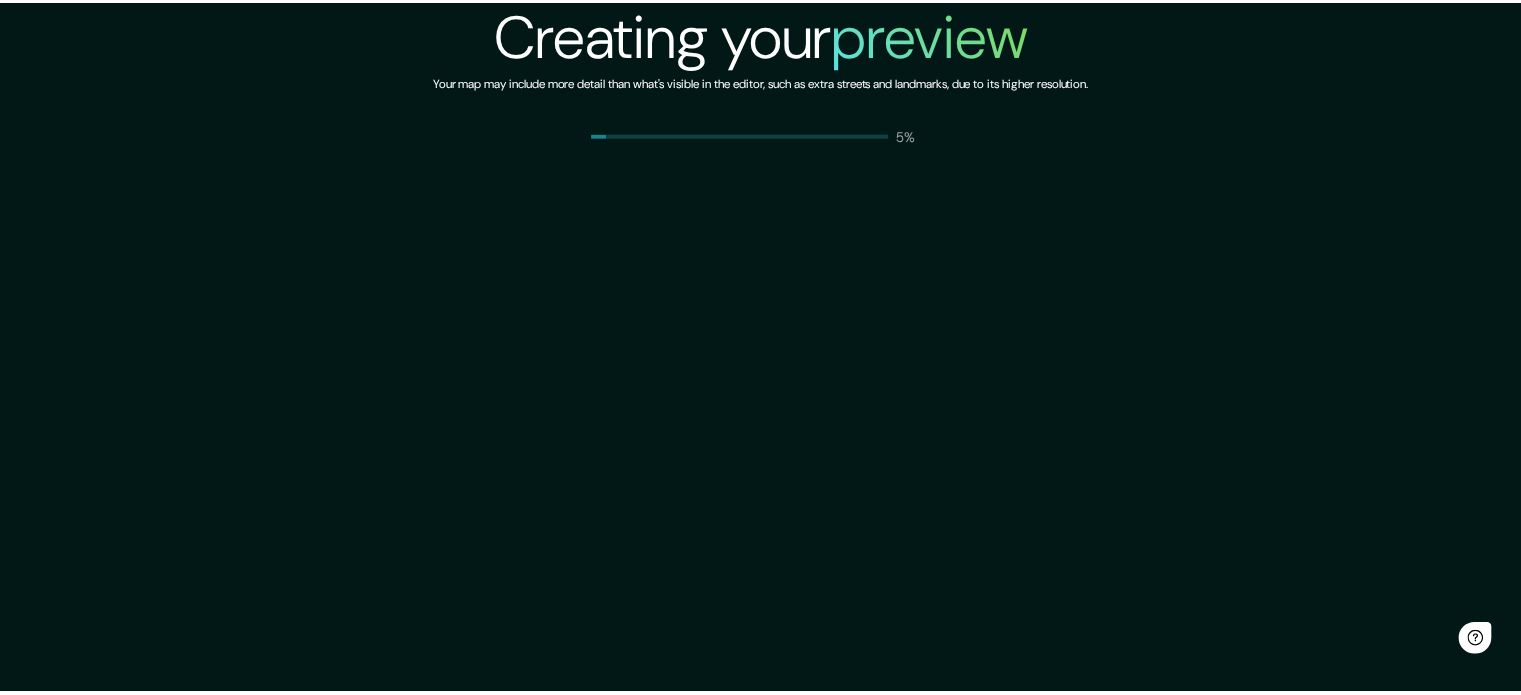 scroll, scrollTop: 0, scrollLeft: 0, axis: both 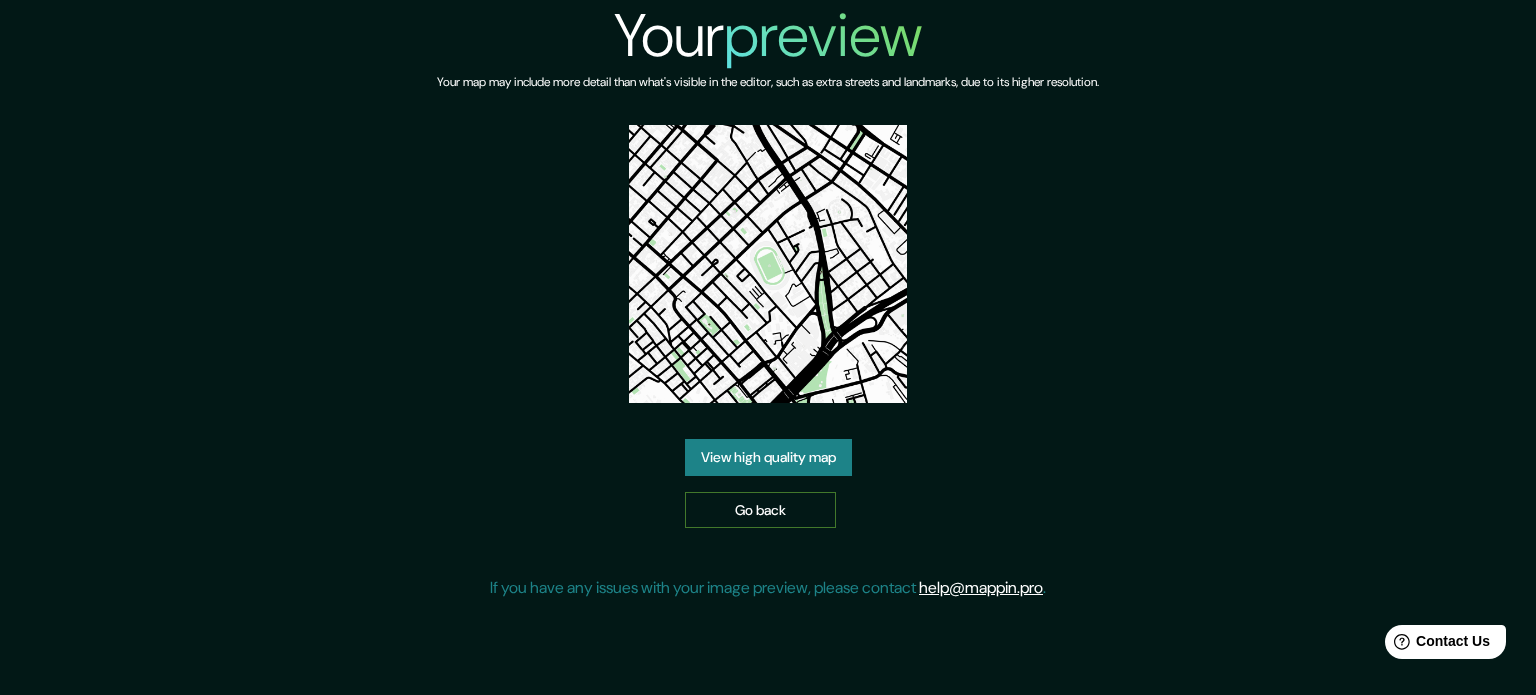 click on "Go back" at bounding box center (760, 510) 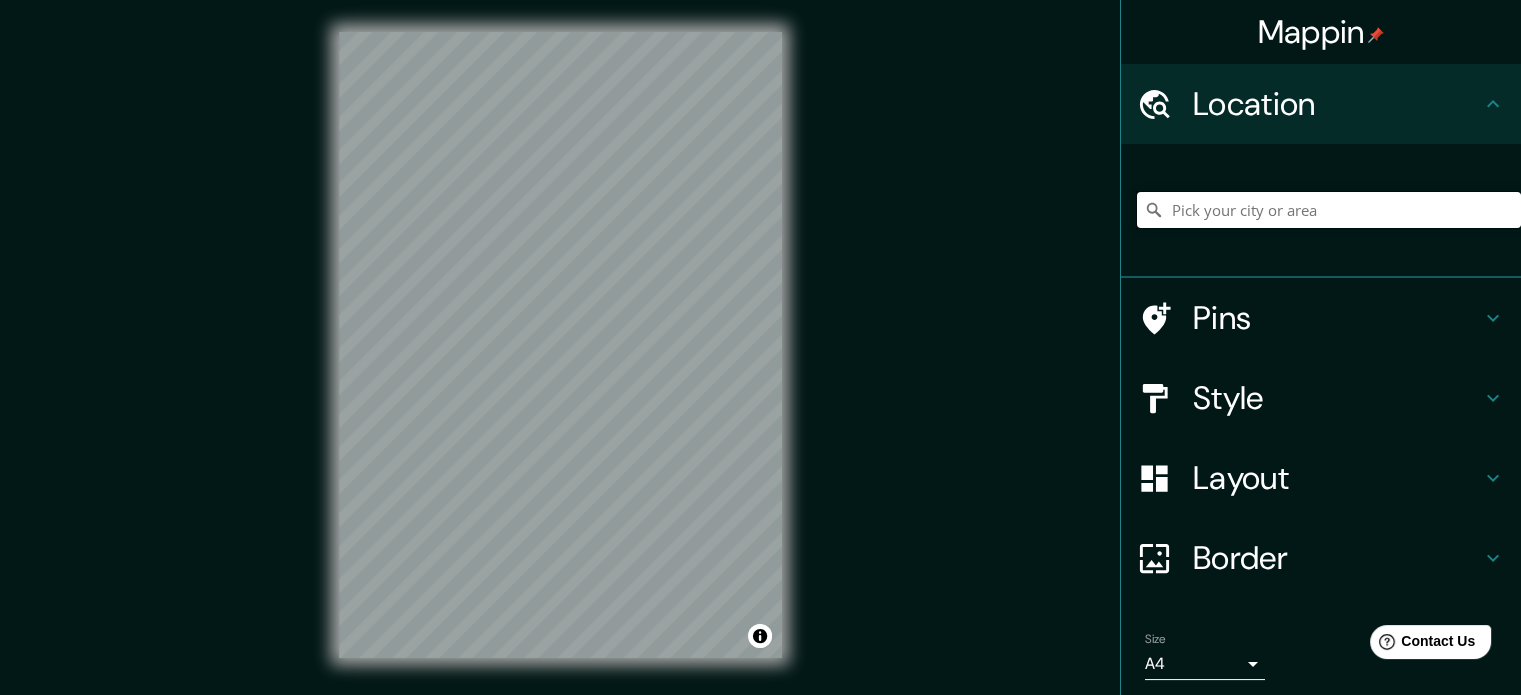 click at bounding box center (1329, 210) 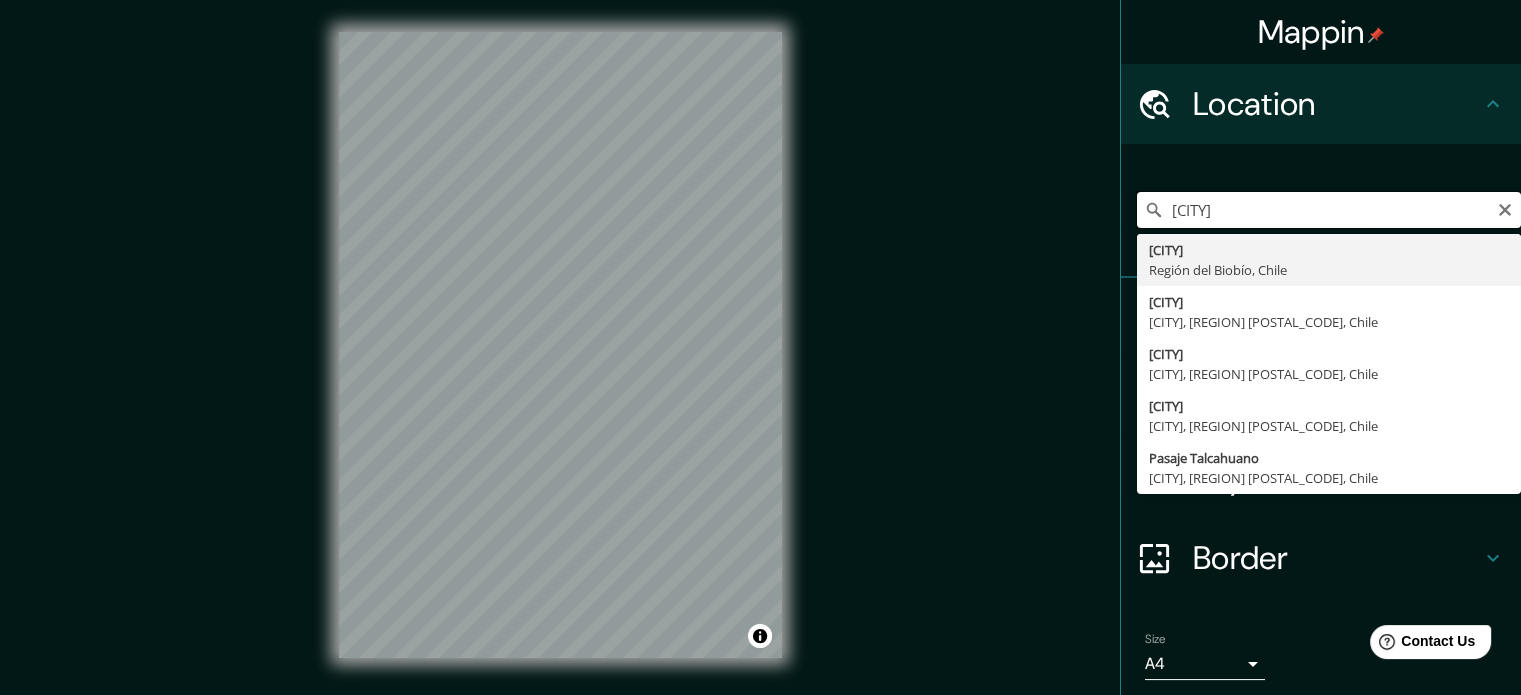 type on "talcahuano" 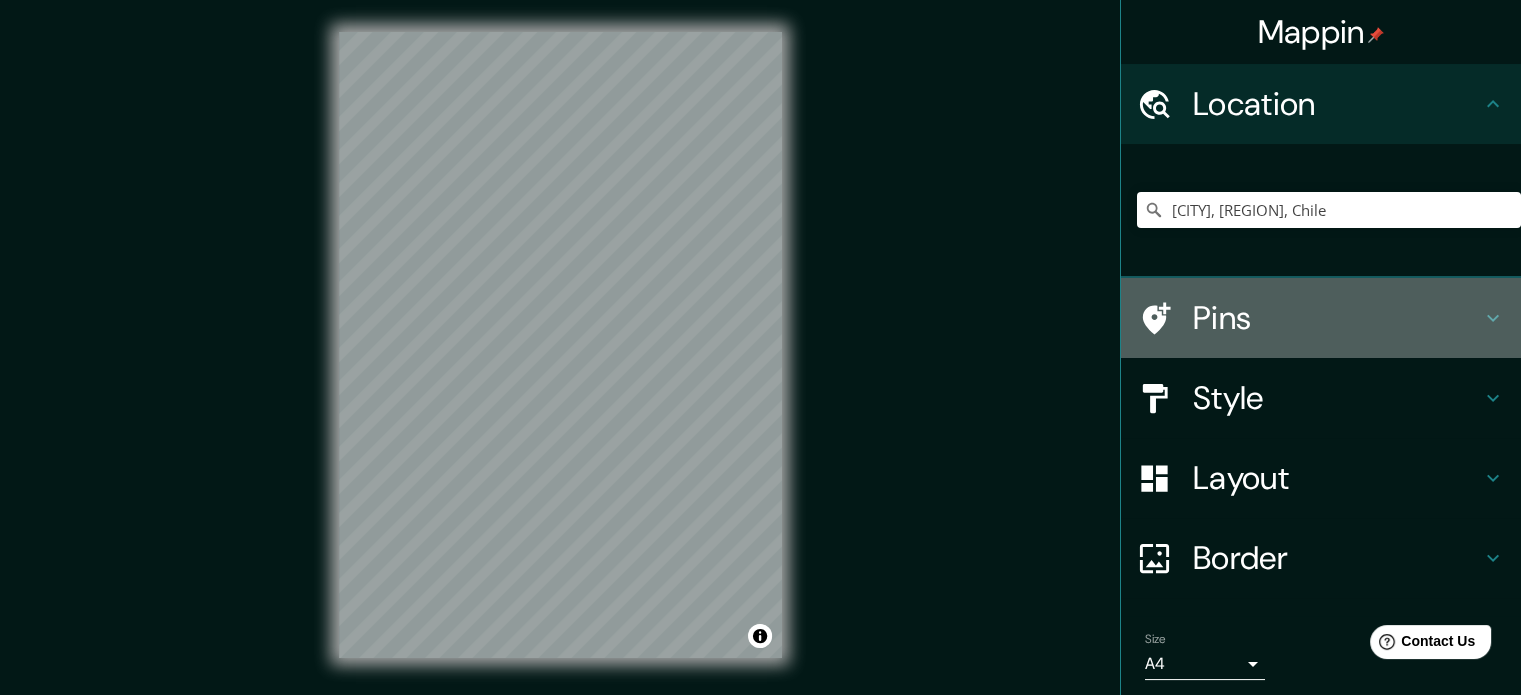 click on "Pins" at bounding box center [1337, 104] 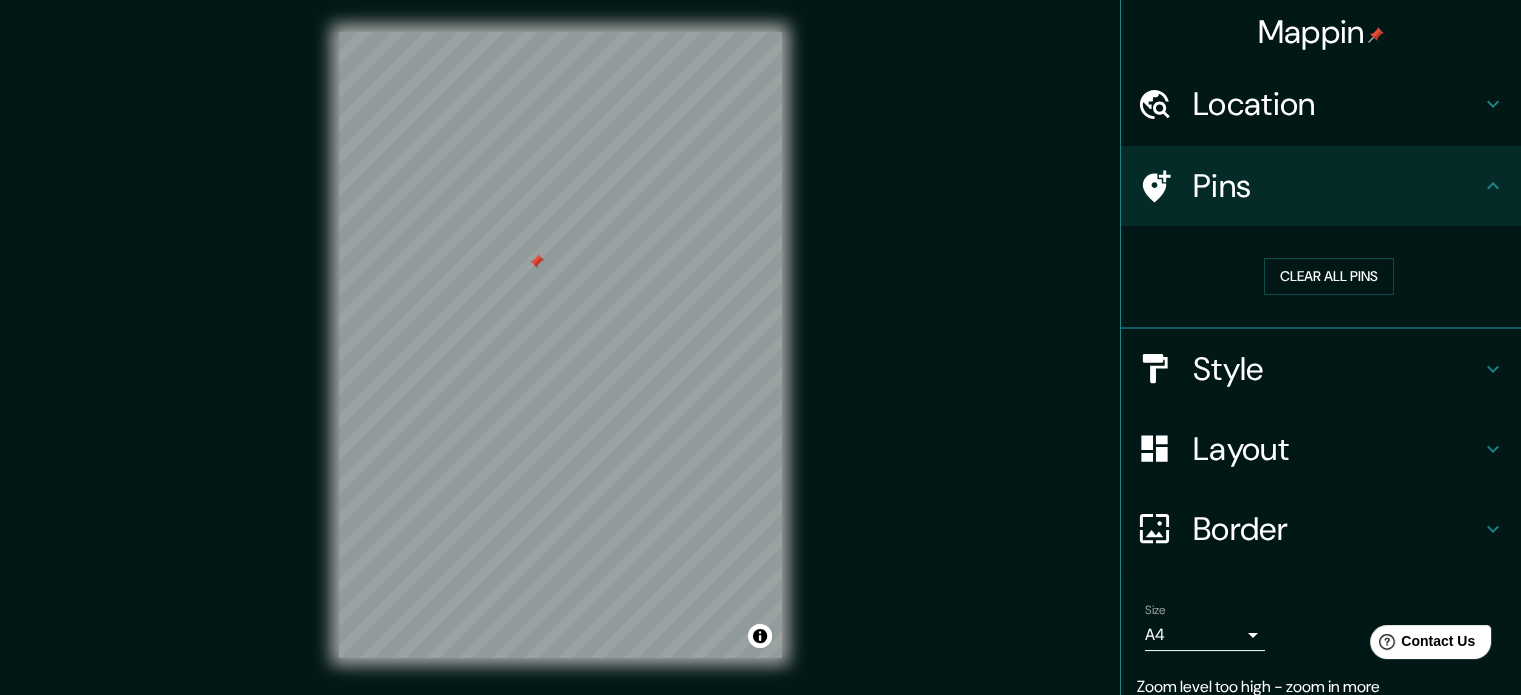 click on "Style" at bounding box center (1337, 104) 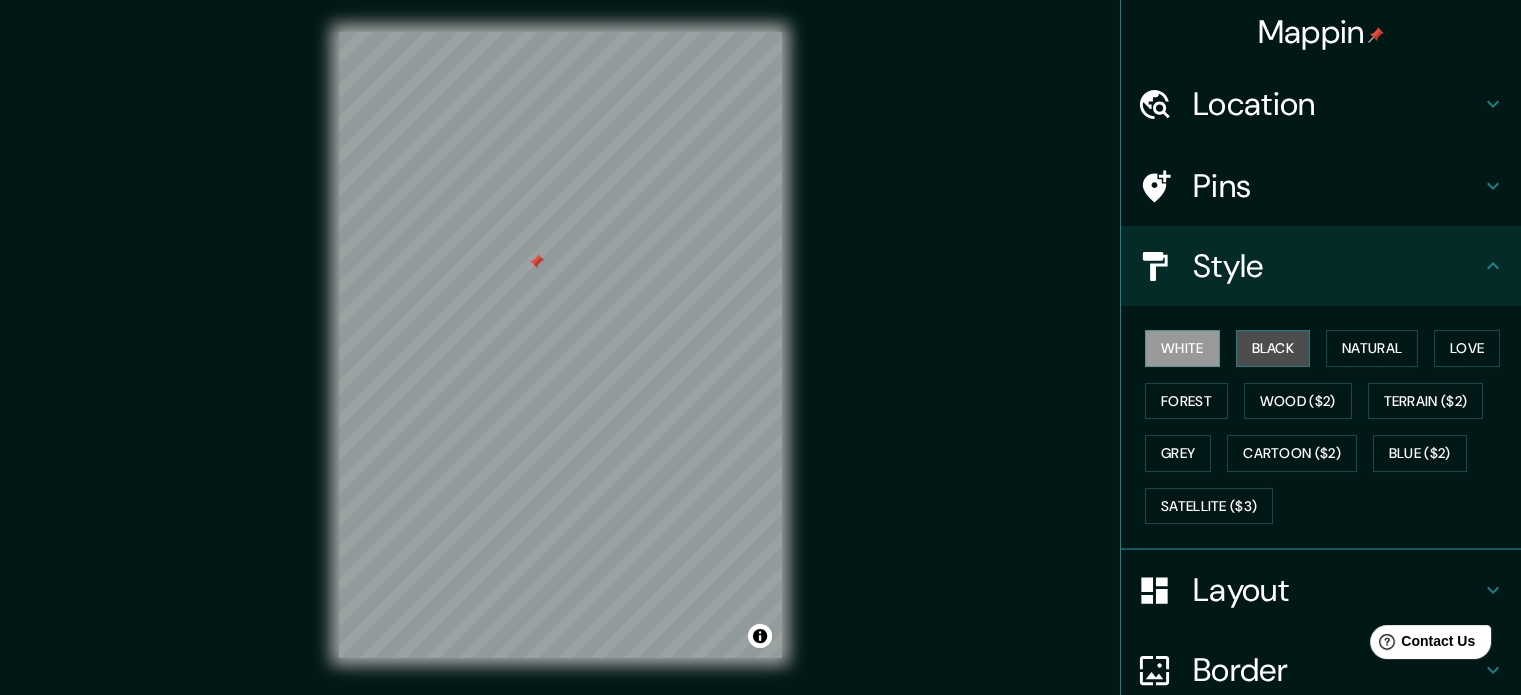 click on "Black" at bounding box center [1273, 348] 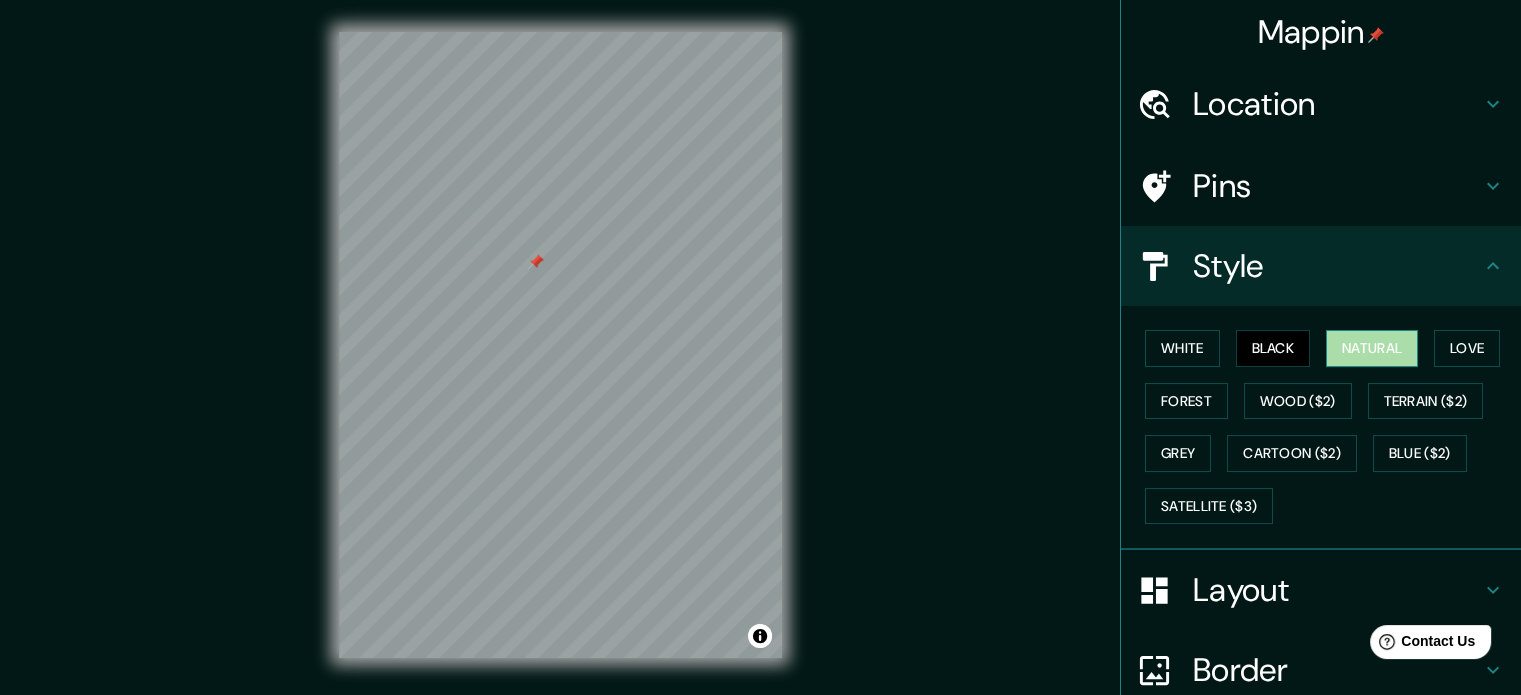 click on "Natural" at bounding box center (1372, 348) 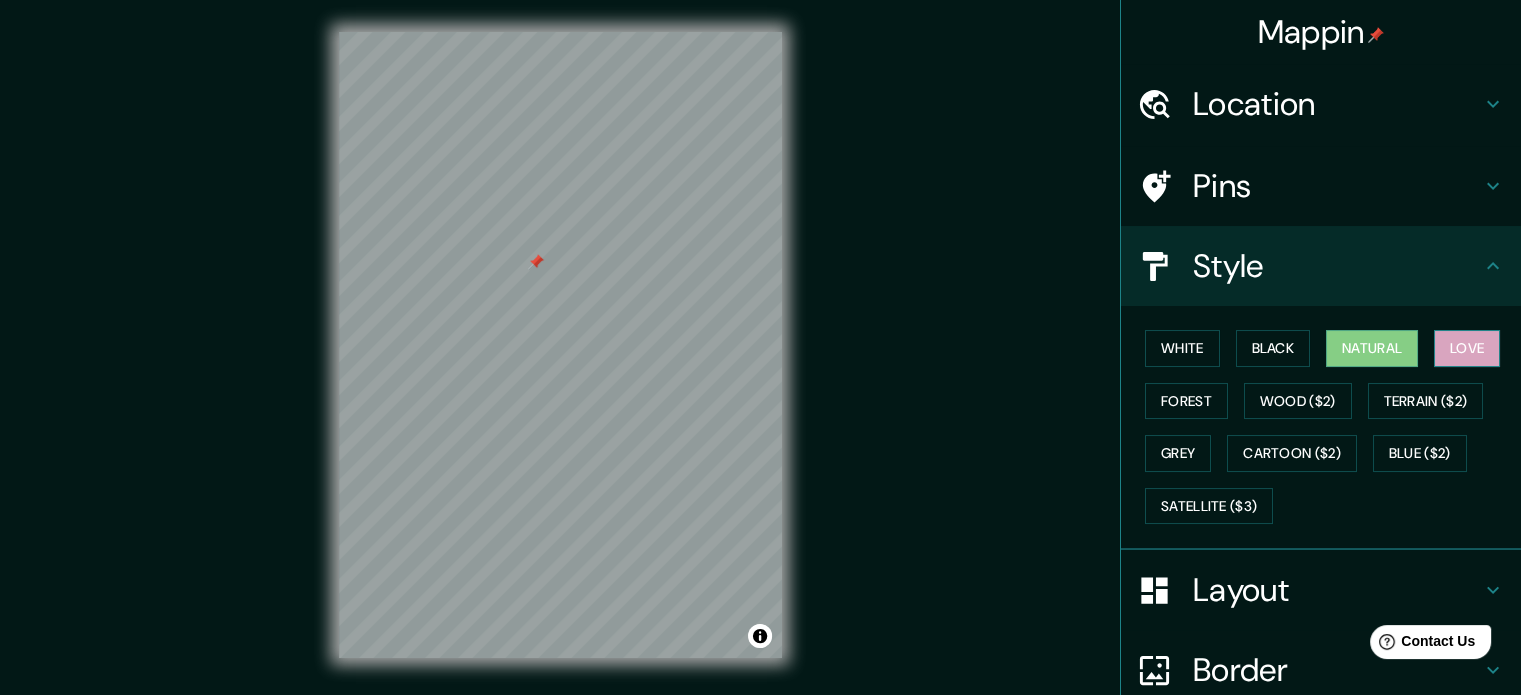 click on "Love" at bounding box center (1467, 348) 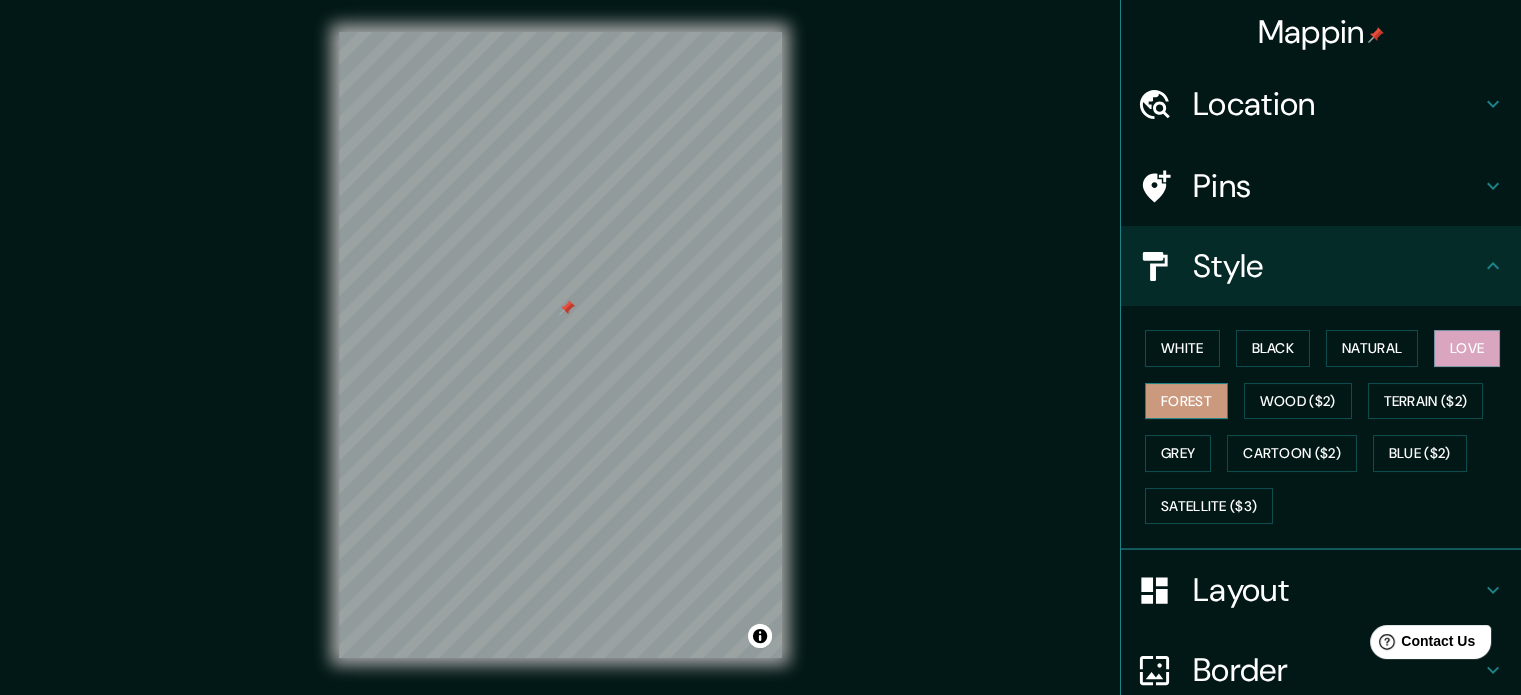 click on "Forest" at bounding box center [1186, 401] 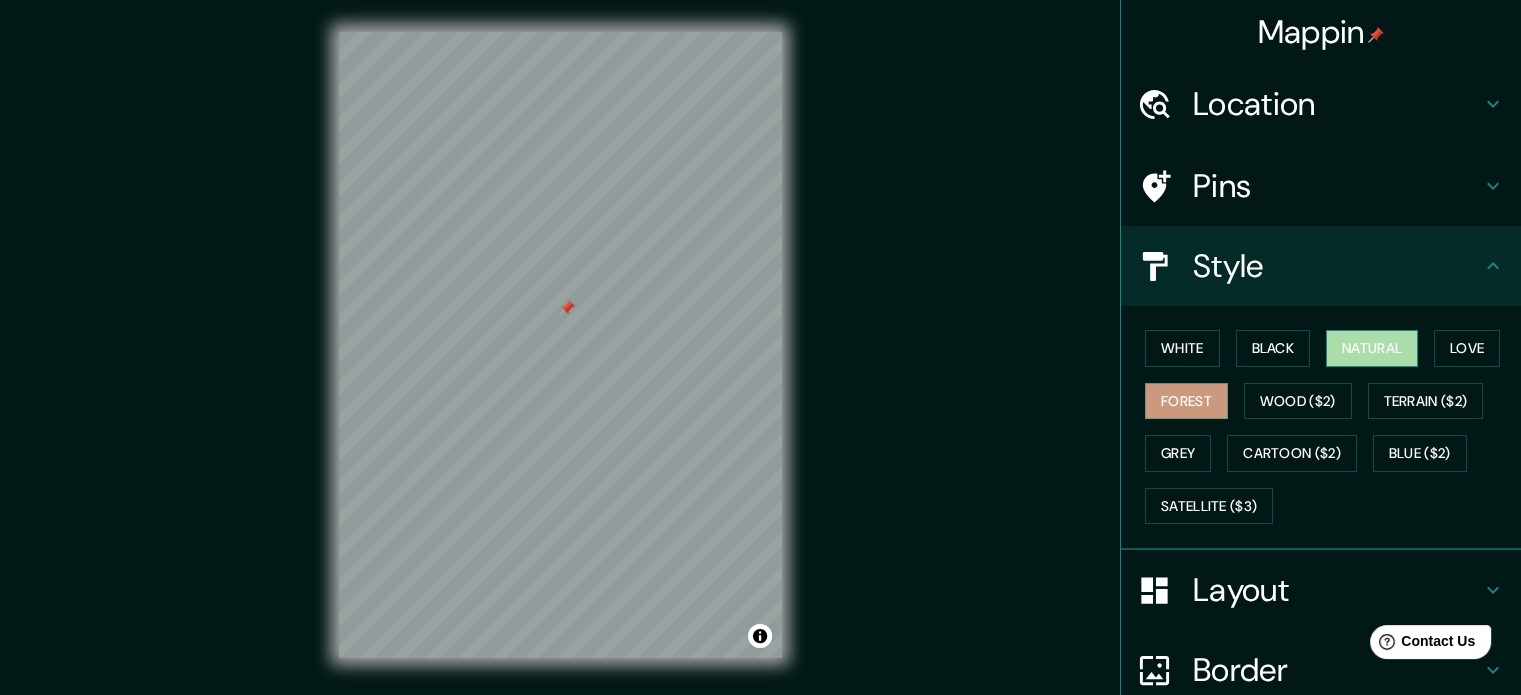 click on "Natural" at bounding box center (1372, 348) 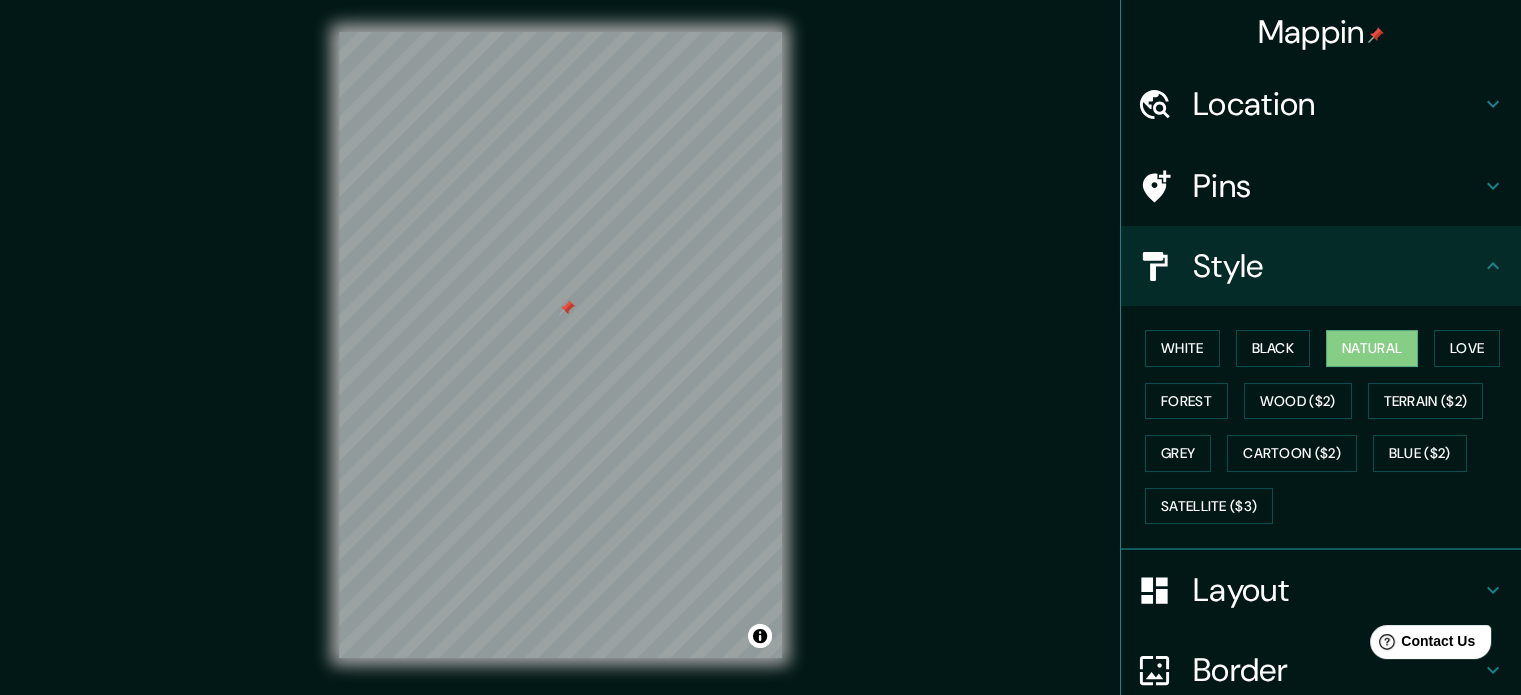 click on "Mappin Location Talcahuano, Región del Biobío, Chile Pins Style White Black Natural Love Forest Wood ($2) Terrain ($2) Grey Cartoon ($2) Blue ($2) Satellite ($3) Layout Border Choose a border.  Hint : you can make layers of the frame opaque to create some cool effects. None Simple Transparent Fancy Size A4 single Zoom level too high - zoom in more Create your map © Mapbox   © OpenStreetMap   Improve this map Any problems, suggestions, or concerns please email    help@mappin.pro . . ." at bounding box center [760, 361] 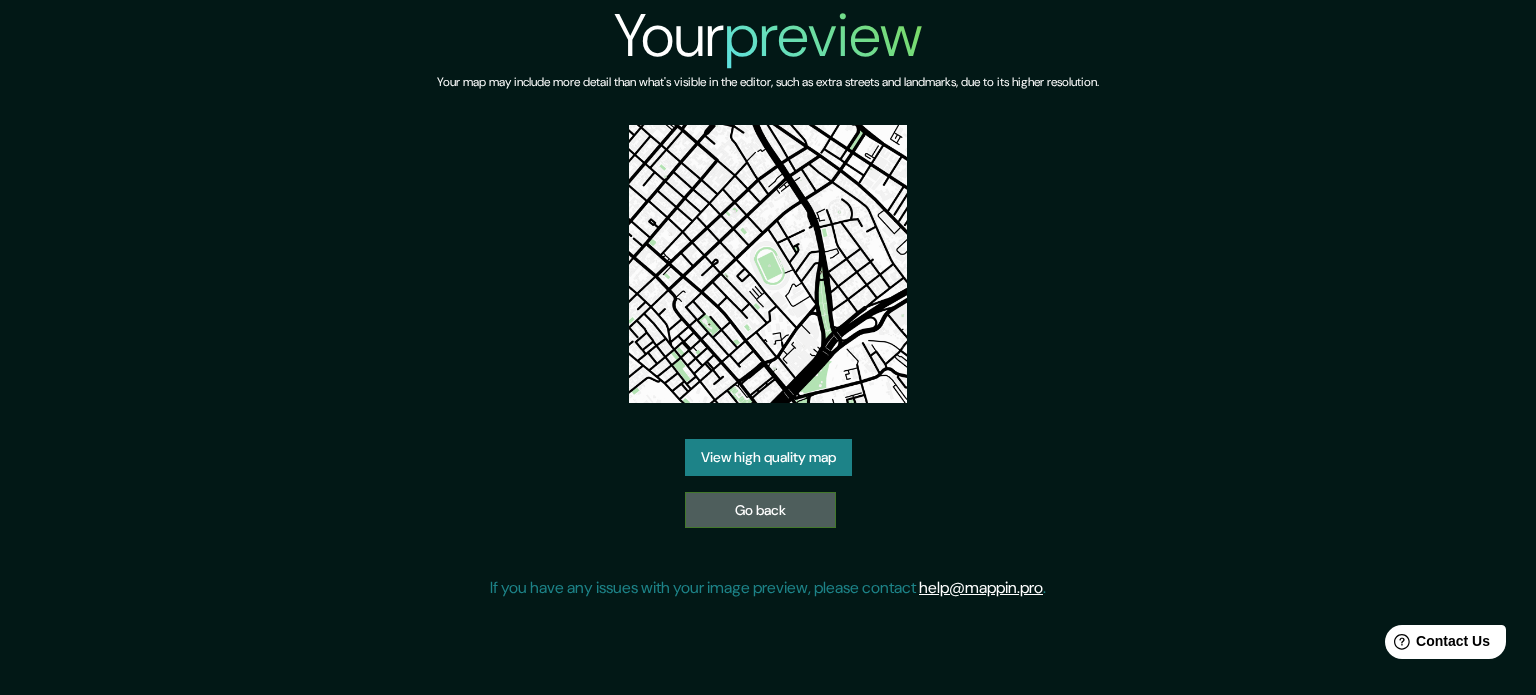click on "Go back" at bounding box center [760, 510] 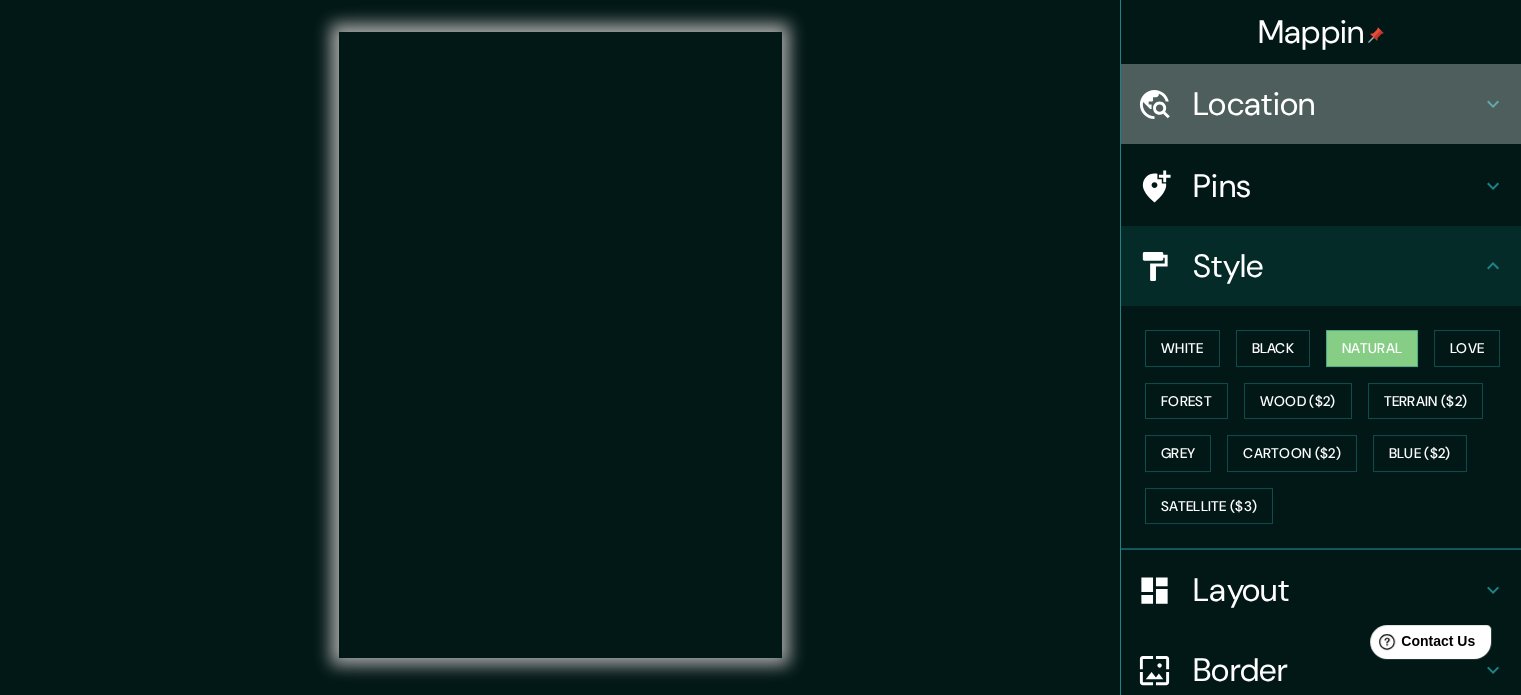 click on "Location" at bounding box center [1337, 104] 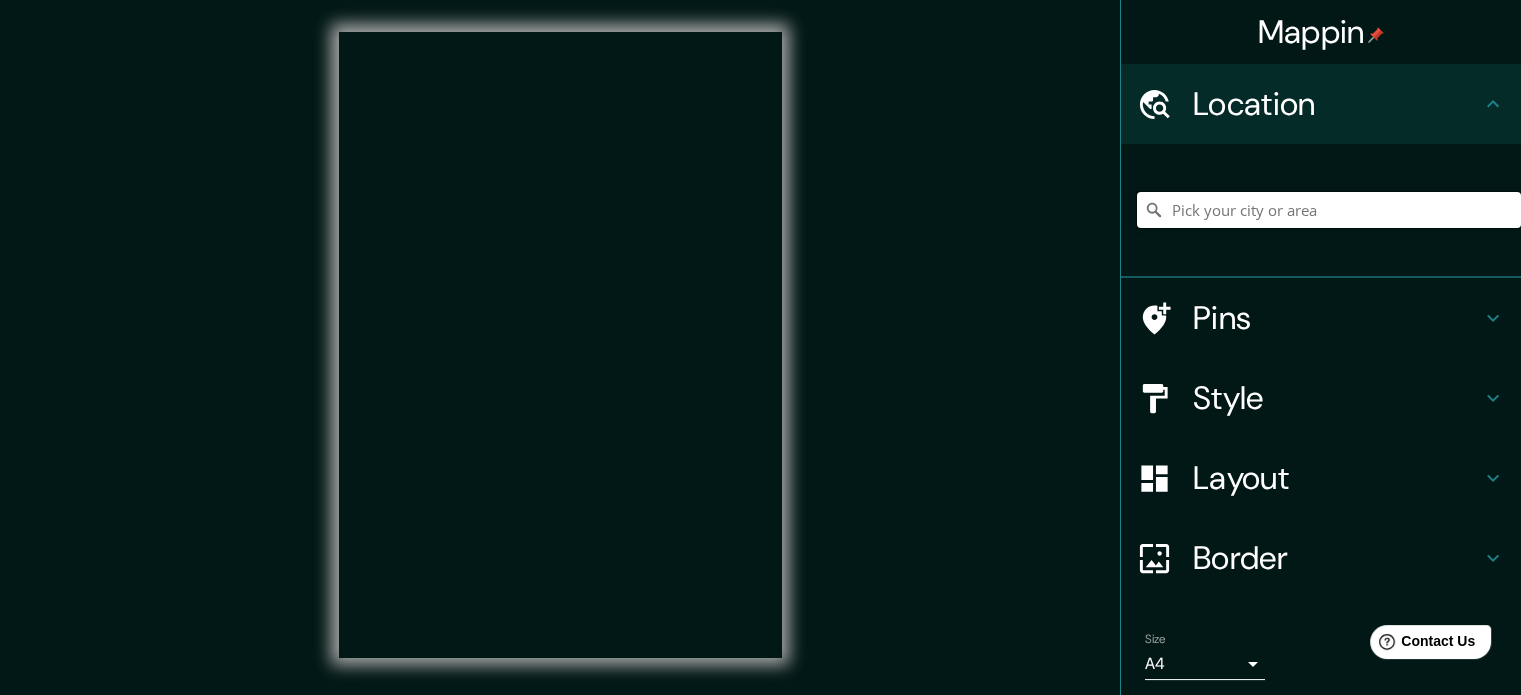 click at bounding box center (1329, 210) 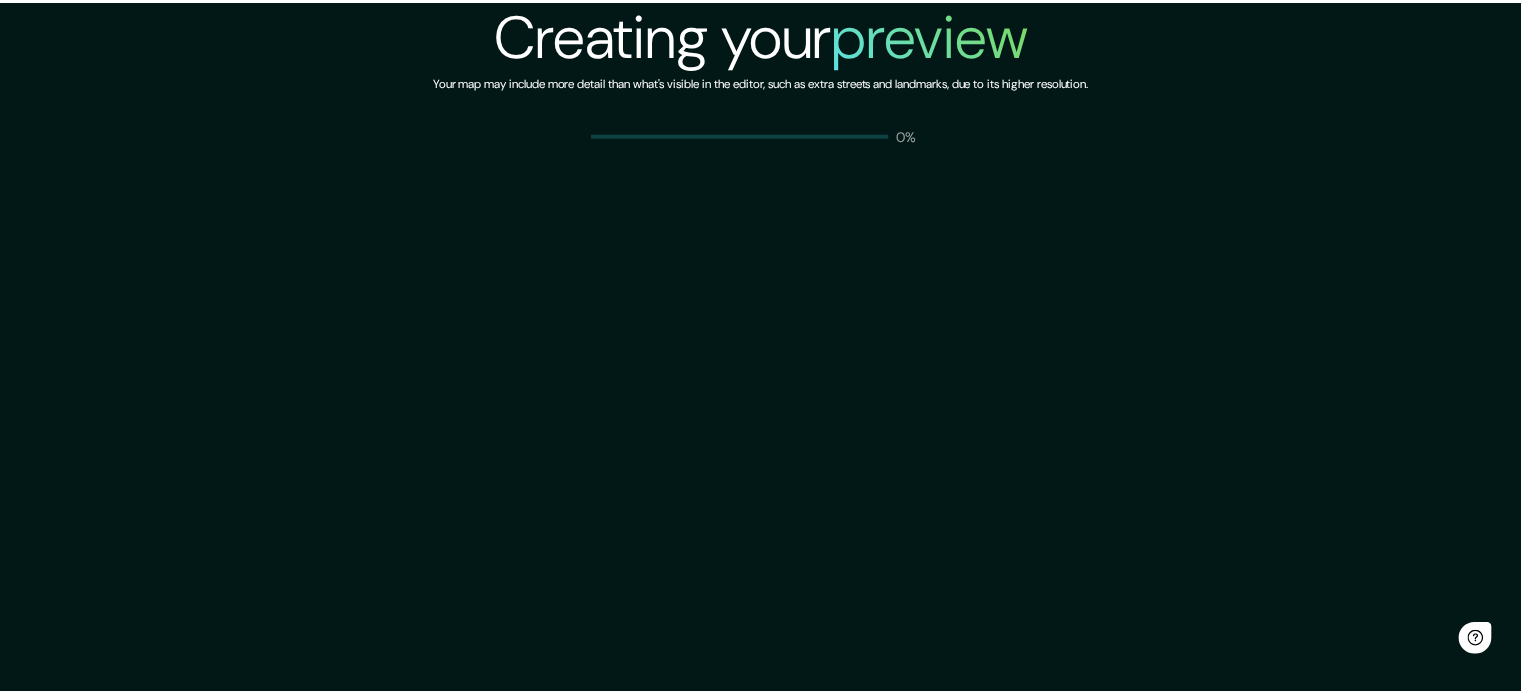 scroll, scrollTop: 0, scrollLeft: 0, axis: both 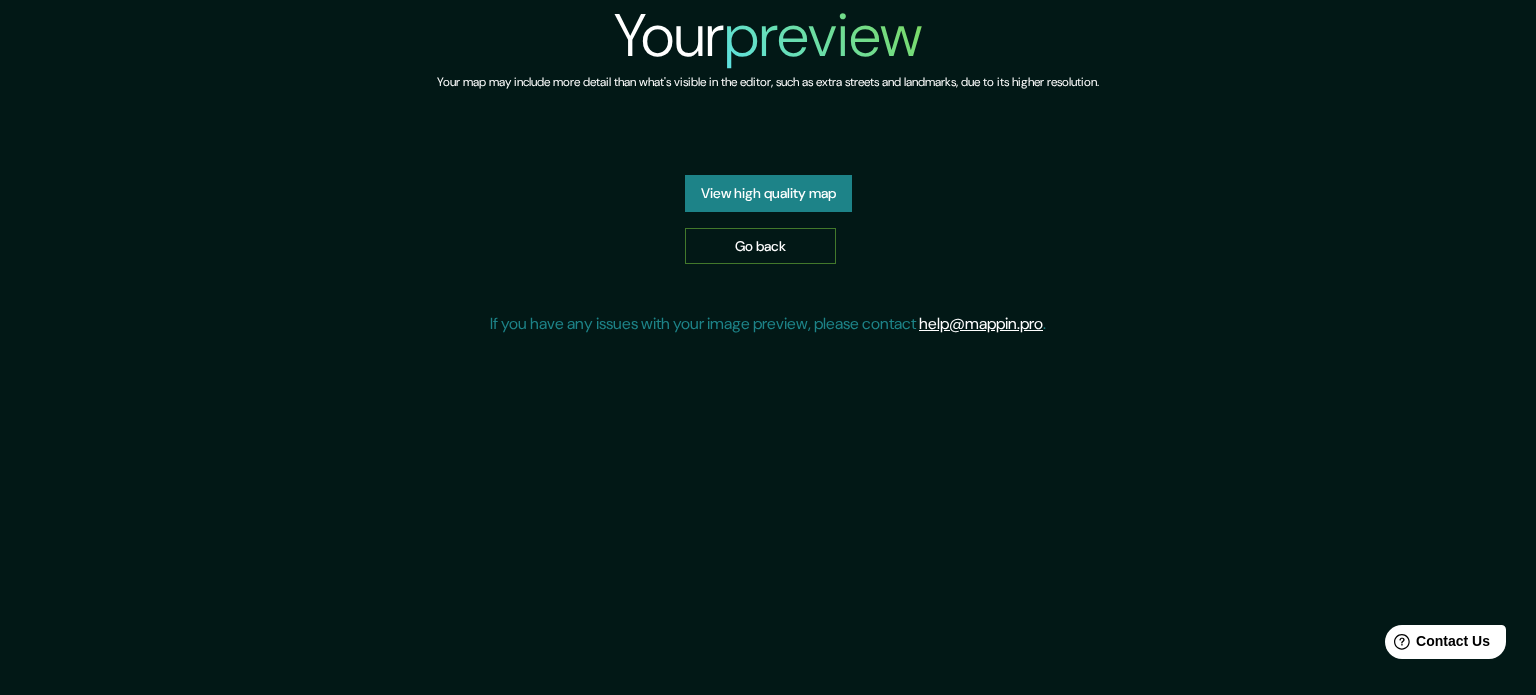 click on "Go back" at bounding box center [760, 246] 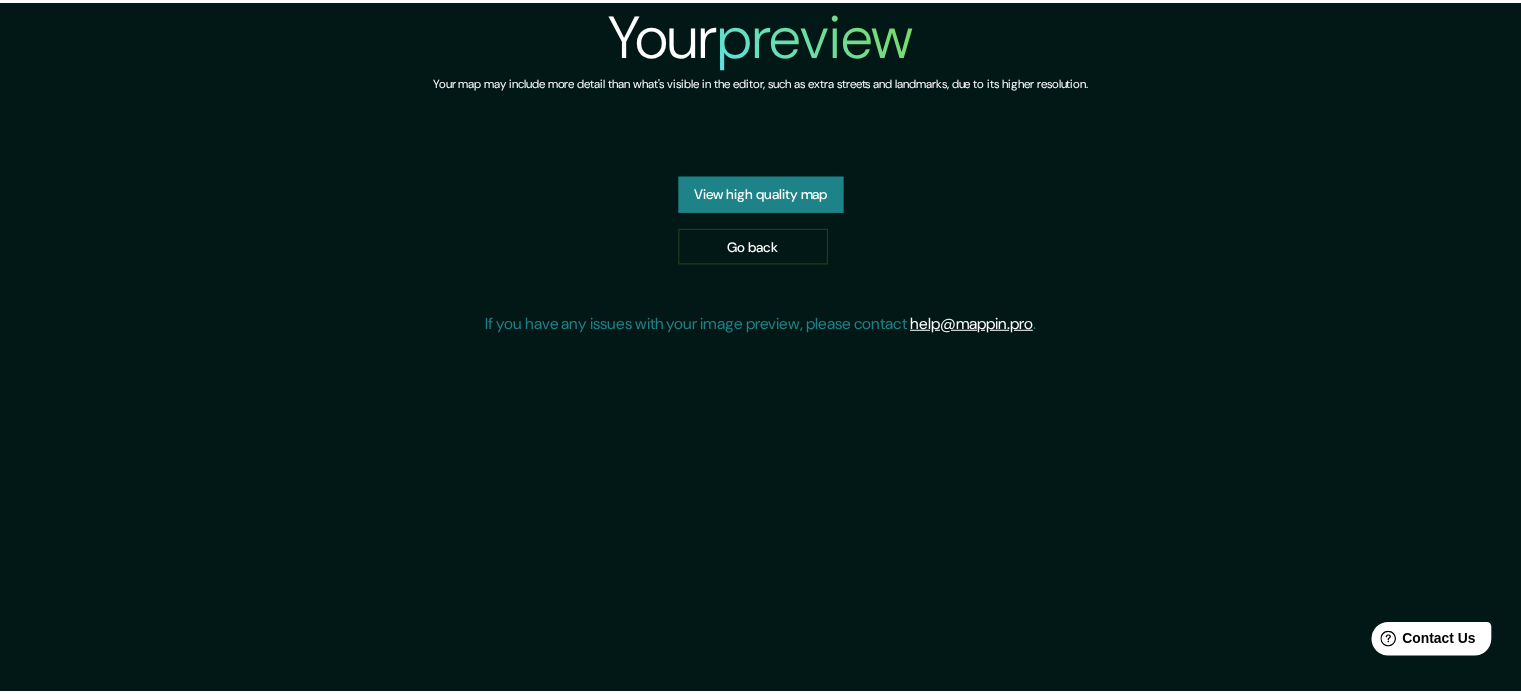 scroll, scrollTop: 0, scrollLeft: 0, axis: both 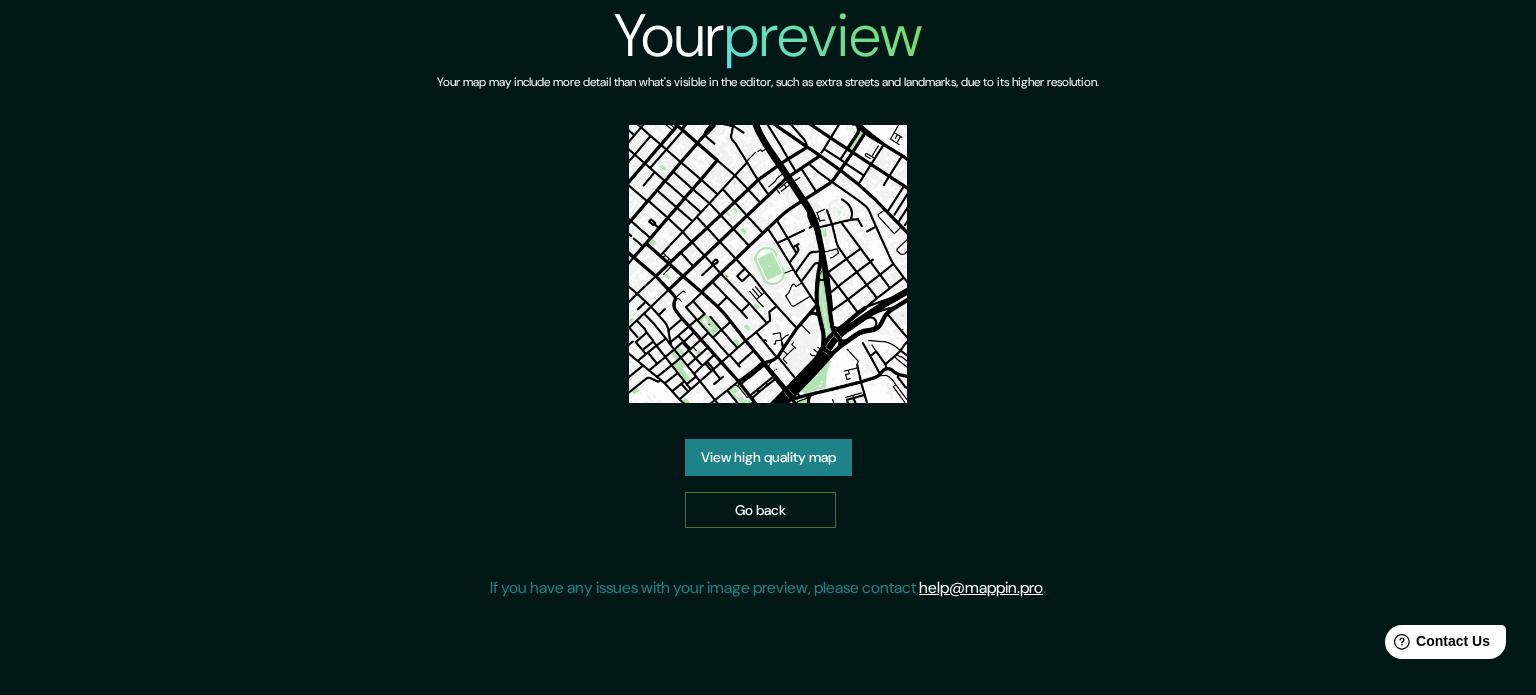 click on "Go back" at bounding box center [760, 510] 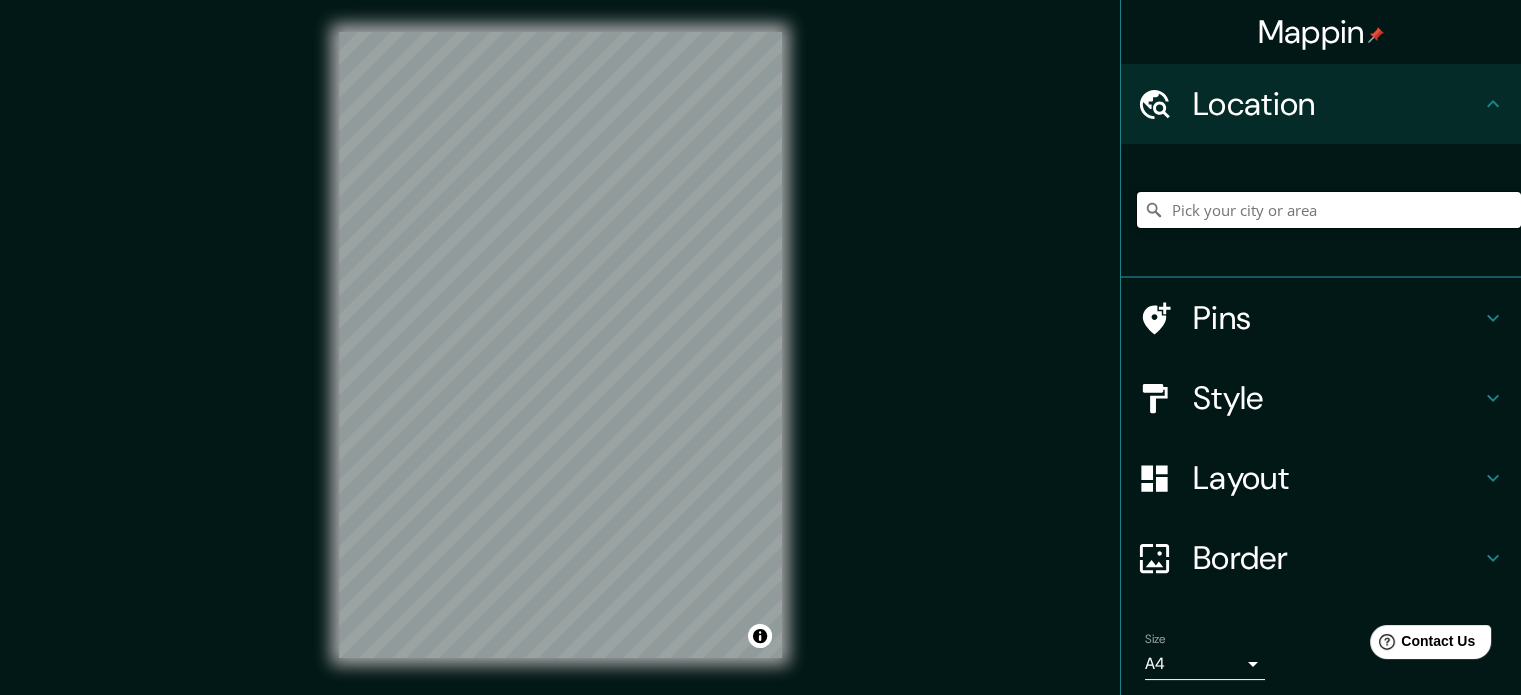 click at bounding box center [1329, 210] 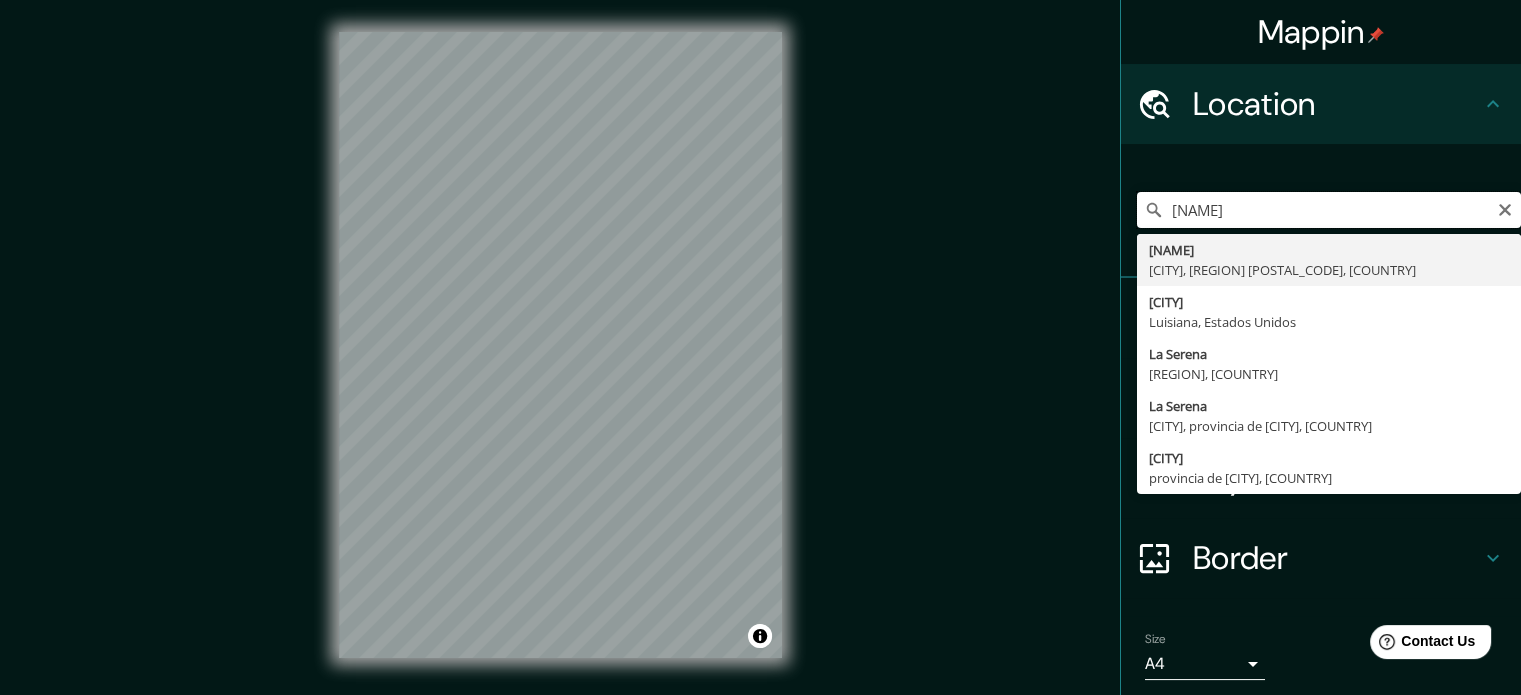 type on "jardin japones la serena" 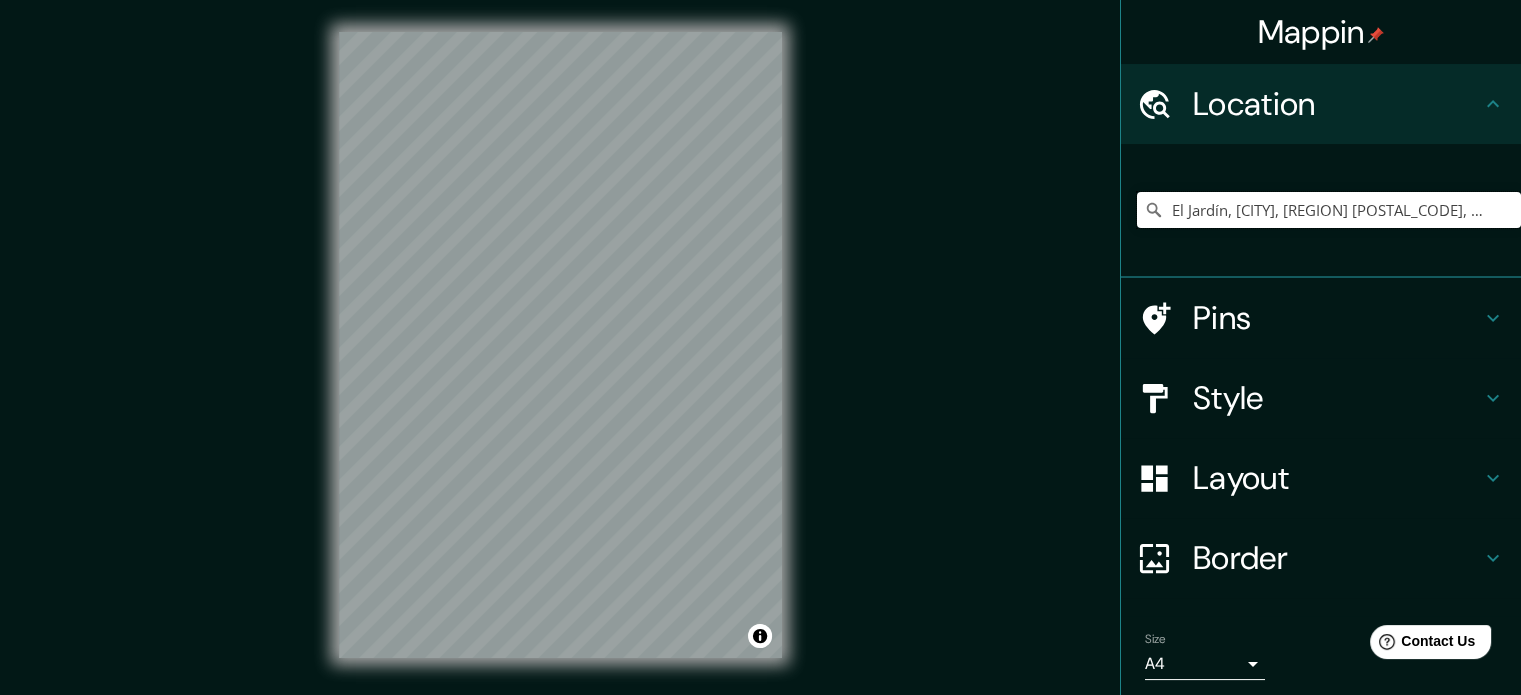 scroll, scrollTop: 0, scrollLeft: 0, axis: both 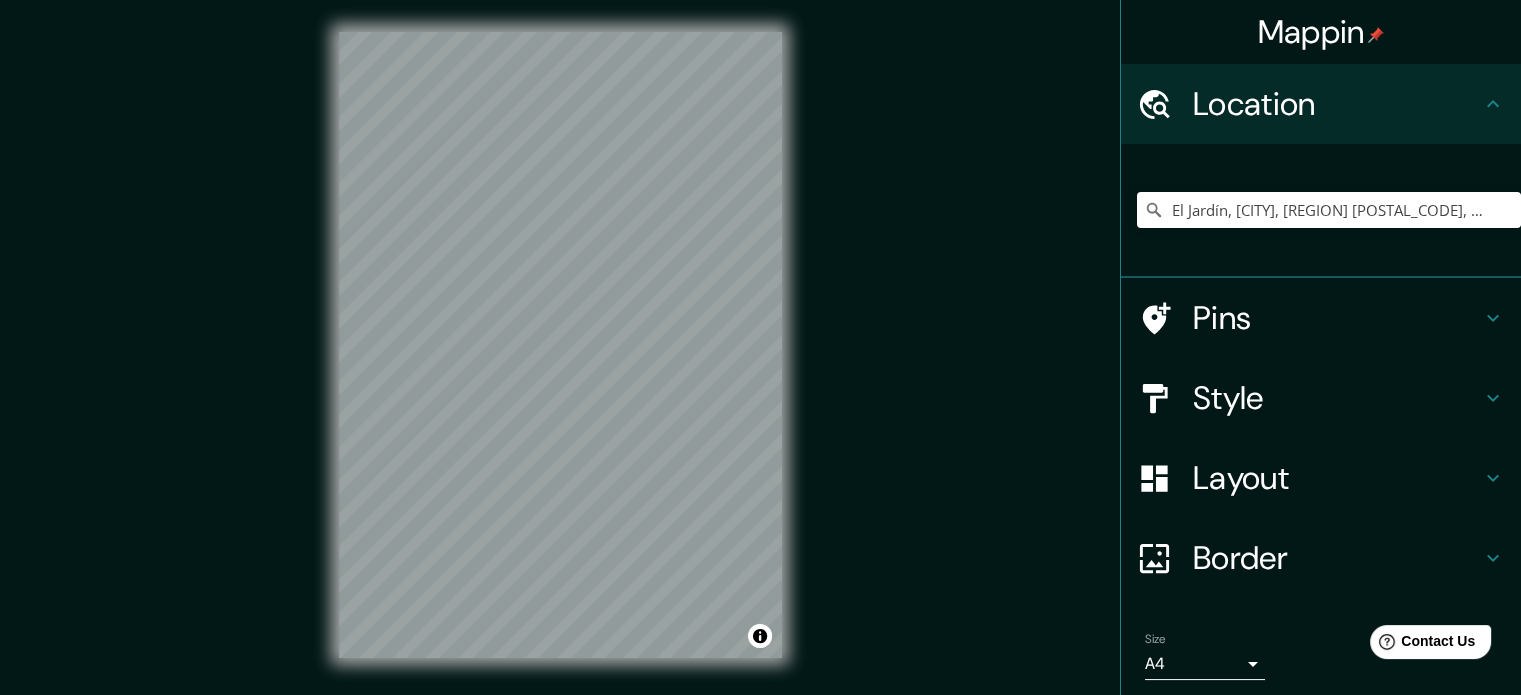 click on "Pins" at bounding box center [1337, 104] 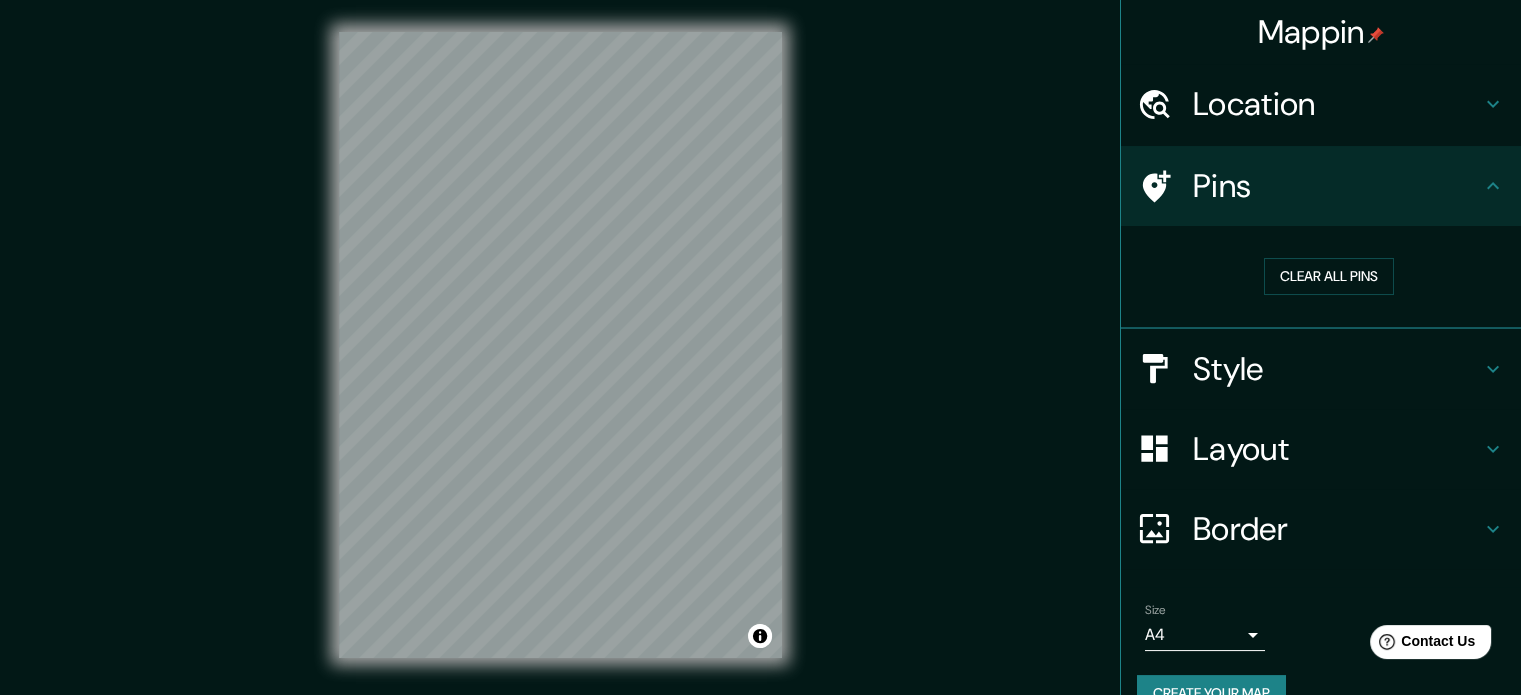 drag, startPoint x: 1264, startPoint y: 271, endPoint x: 1076, endPoint y: 259, distance: 188.38258 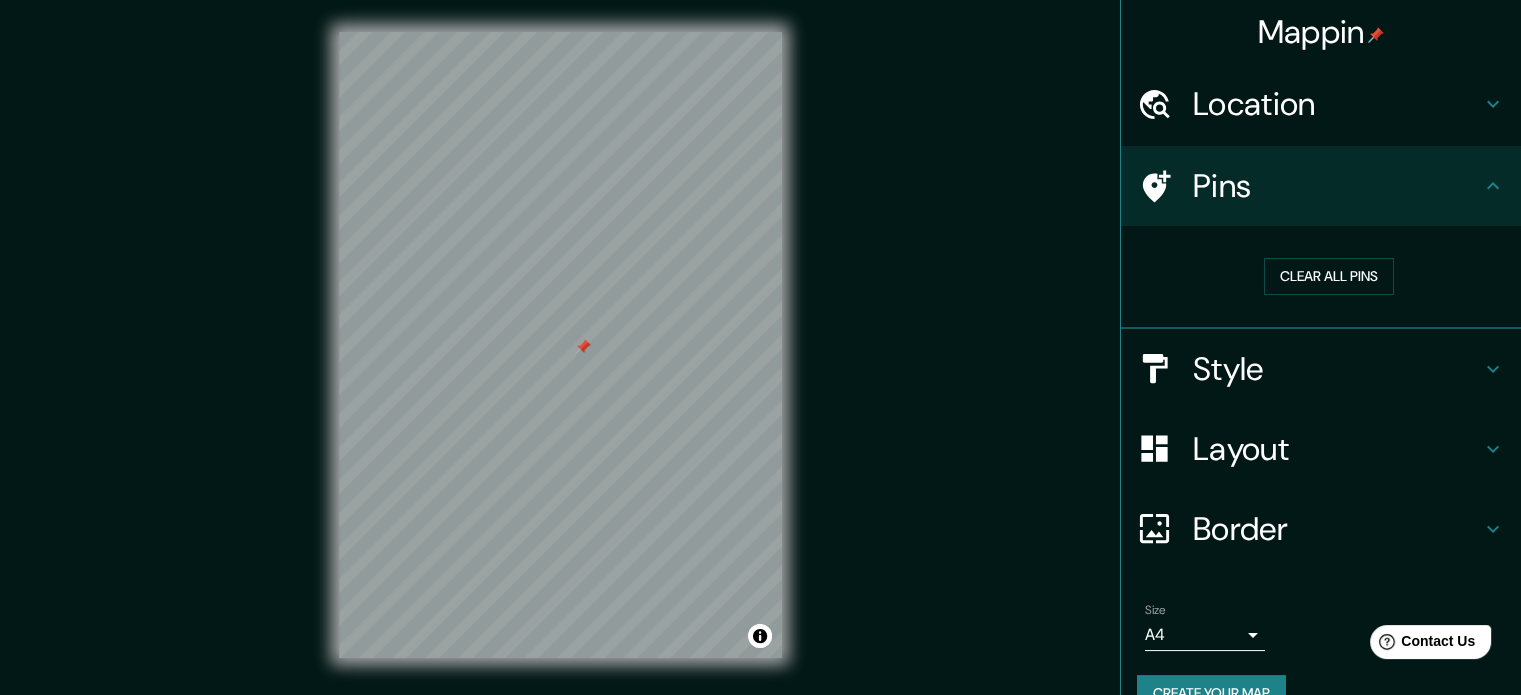 click on "Style" at bounding box center (1337, 104) 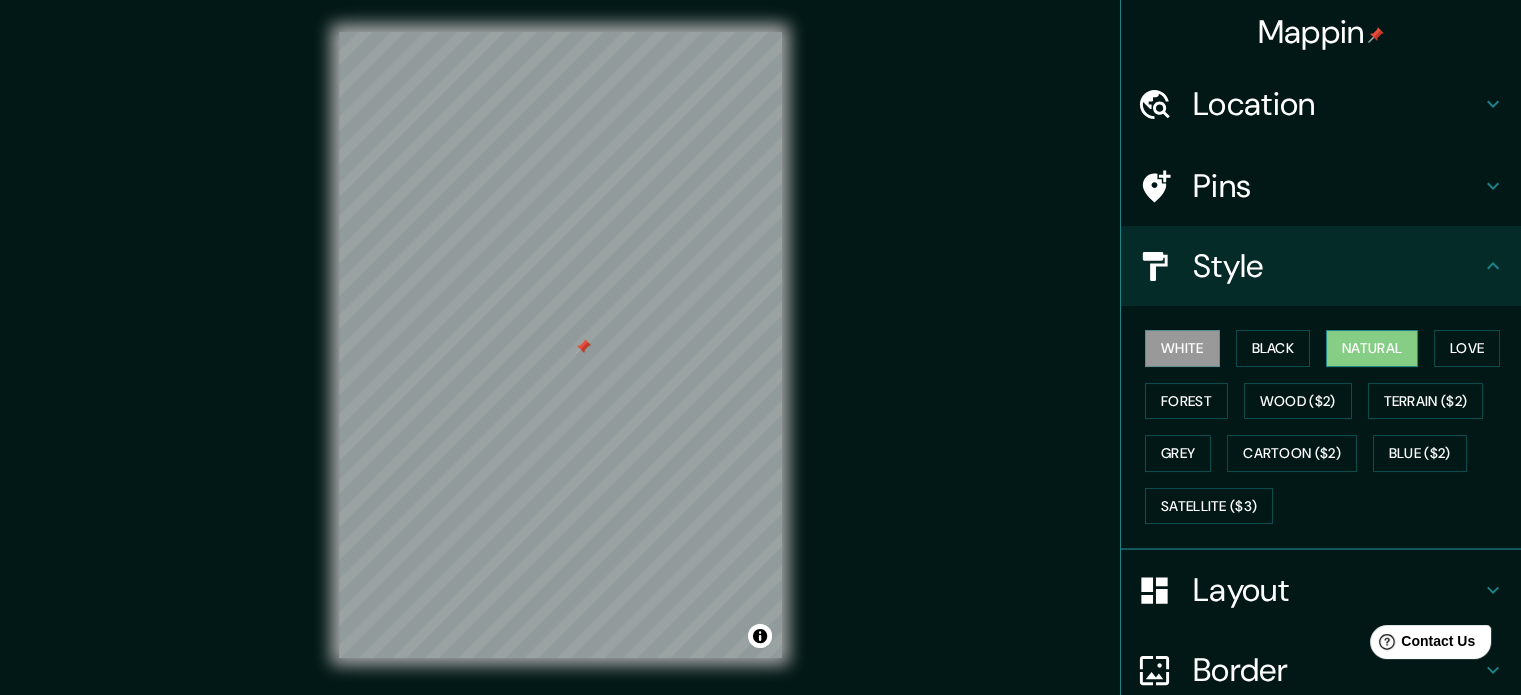 click on "Natural" at bounding box center (1372, 348) 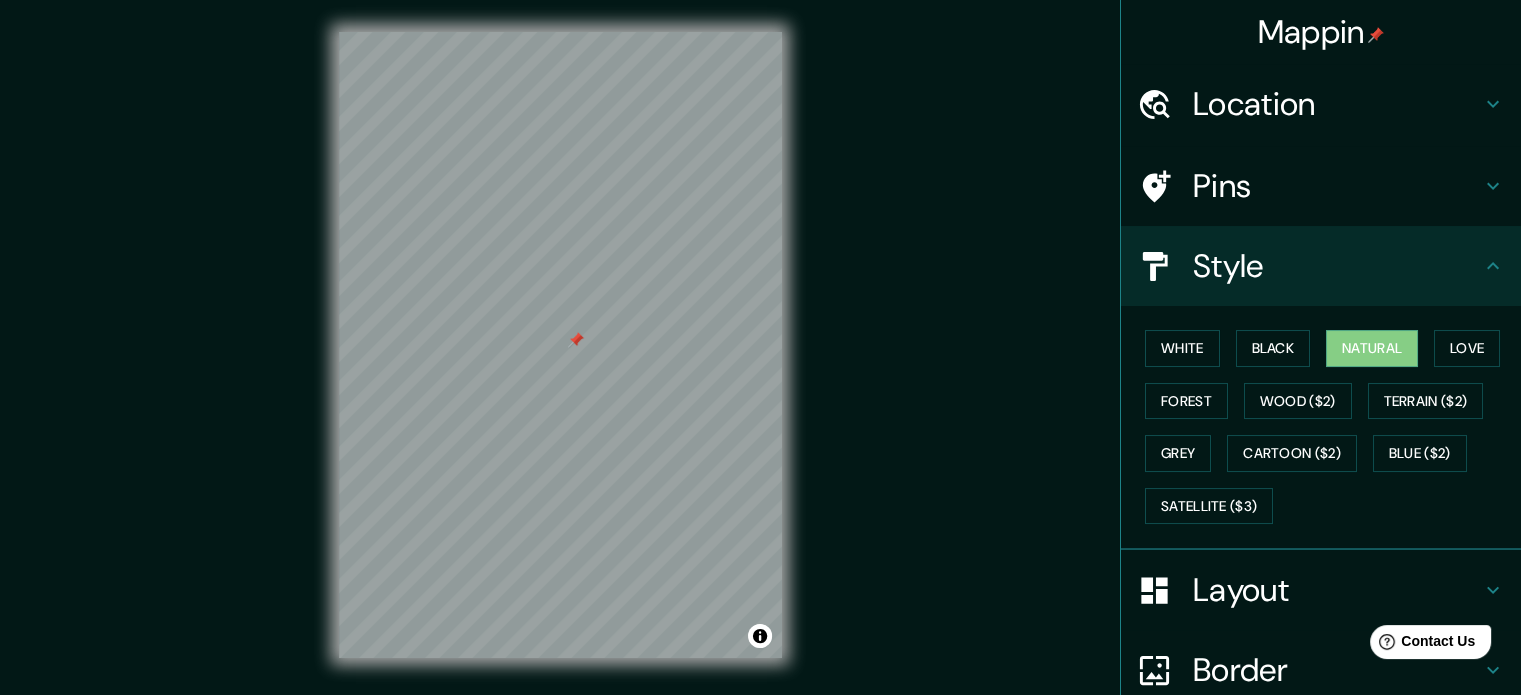 click on "Layout" at bounding box center (1337, 104) 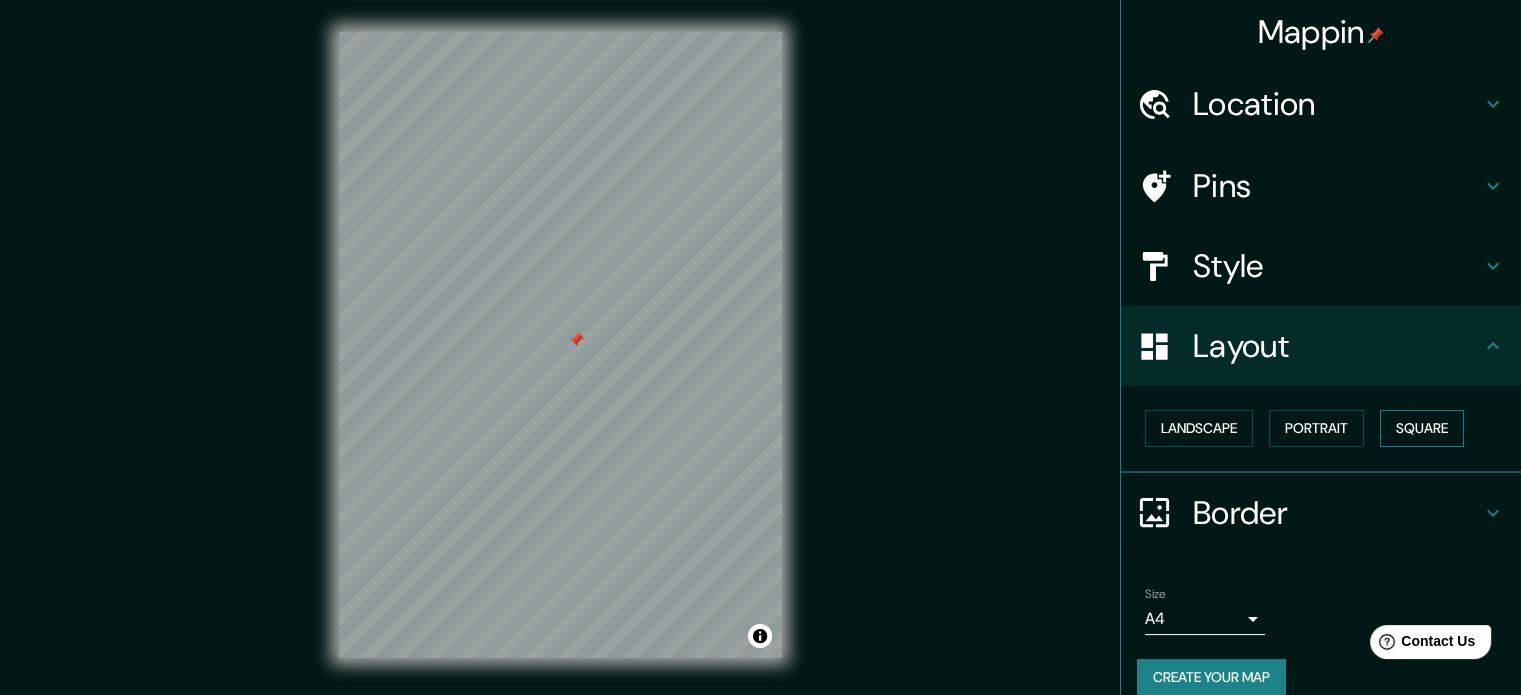 click on "Square" at bounding box center [1422, 428] 